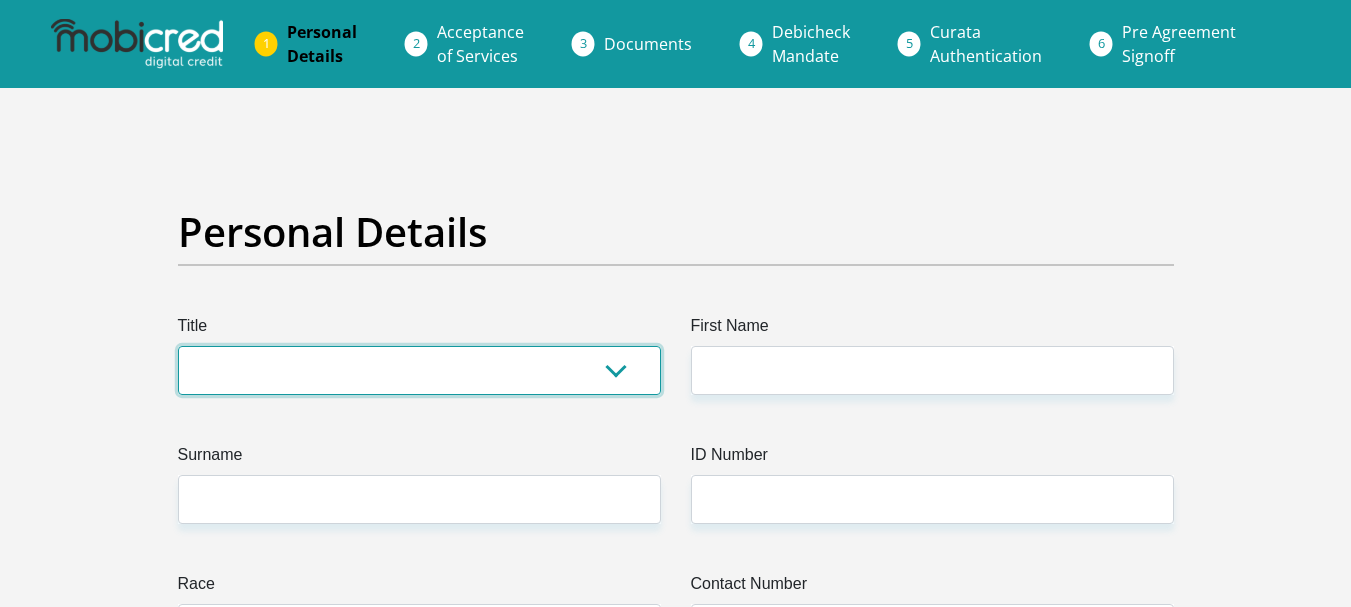 drag, startPoint x: 0, startPoint y: 0, endPoint x: 371, endPoint y: 273, distance: 460.61914 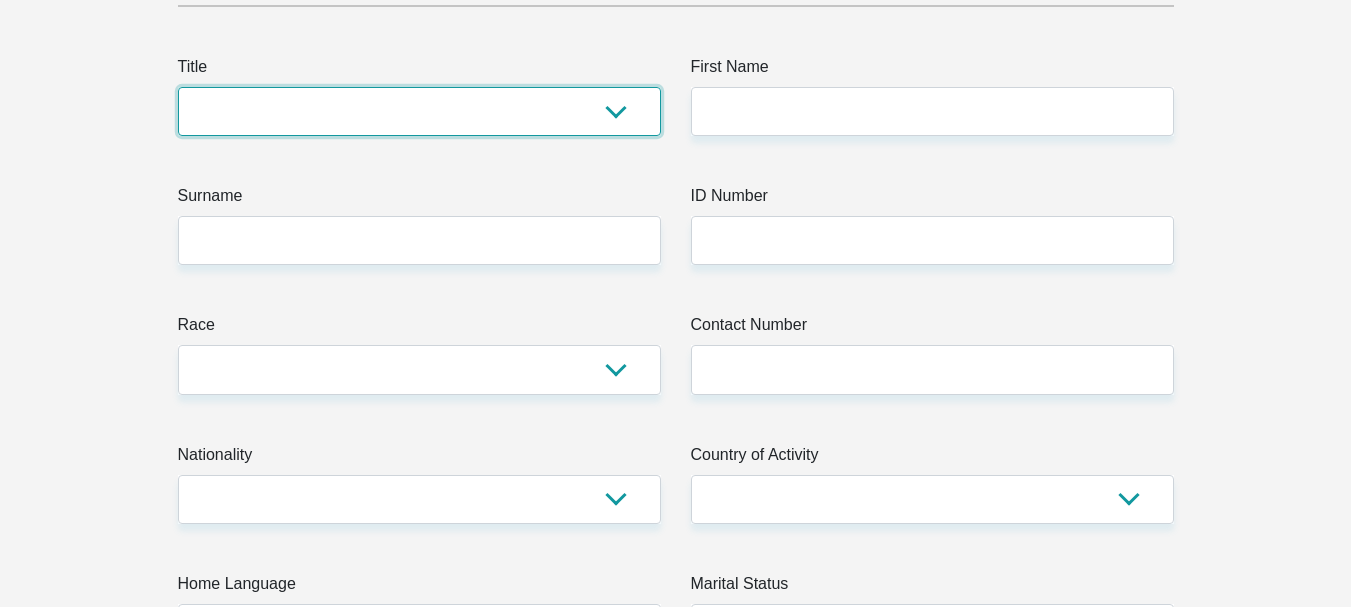 scroll, scrollTop: 259, scrollLeft: 0, axis: vertical 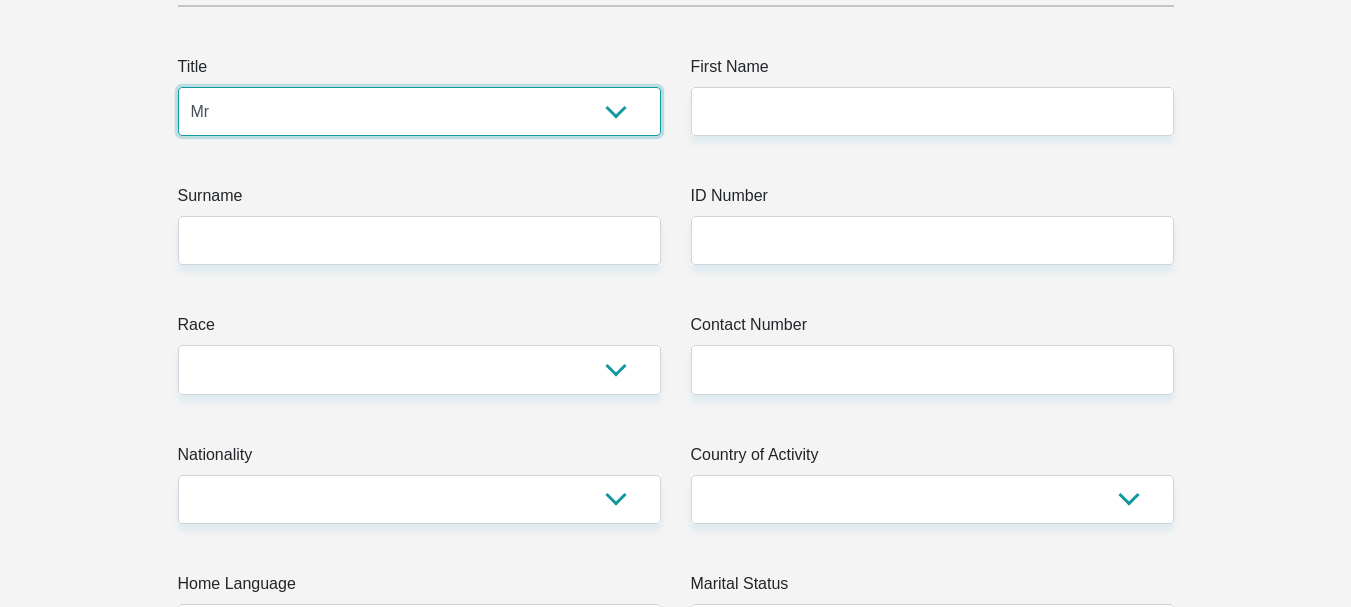 click on "Mr
Ms
Mrs
Dr
Other" at bounding box center [419, 111] 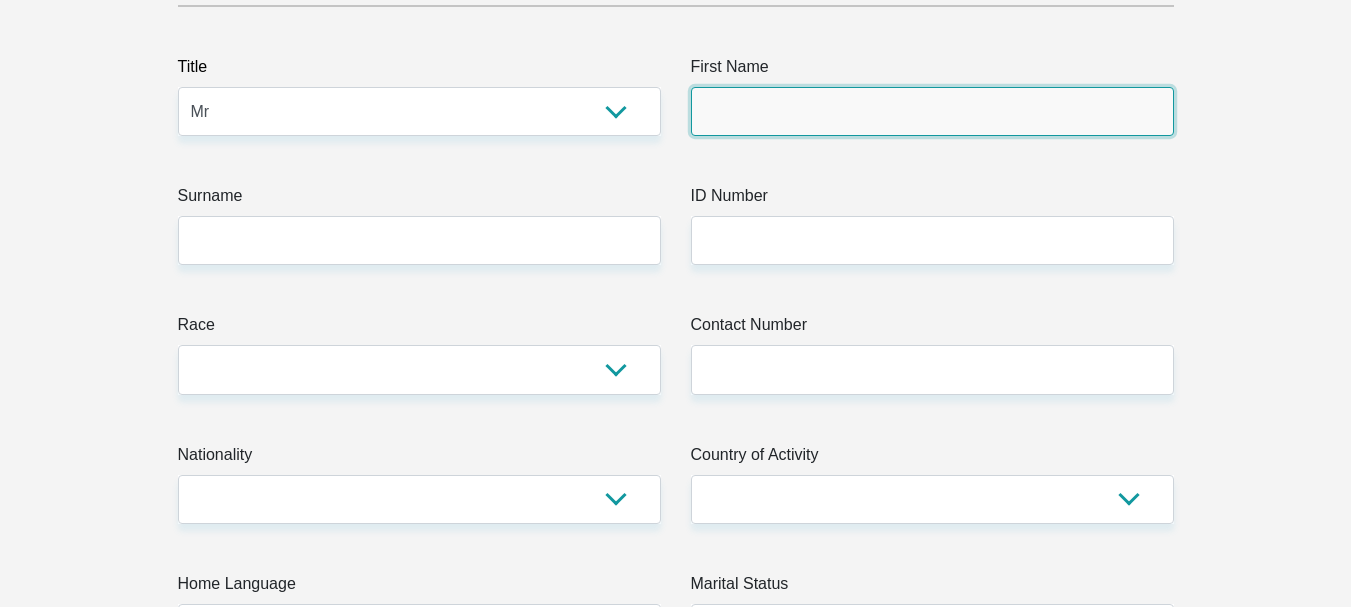 click on "First Name" at bounding box center [932, 111] 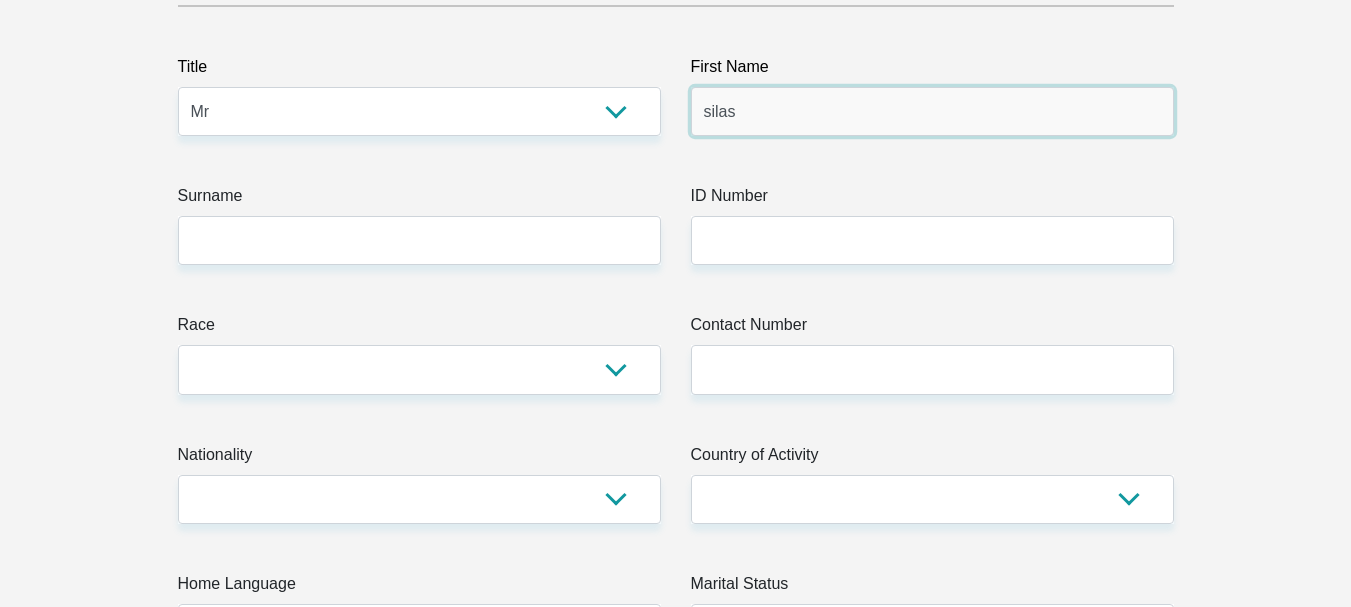 type on "silas" 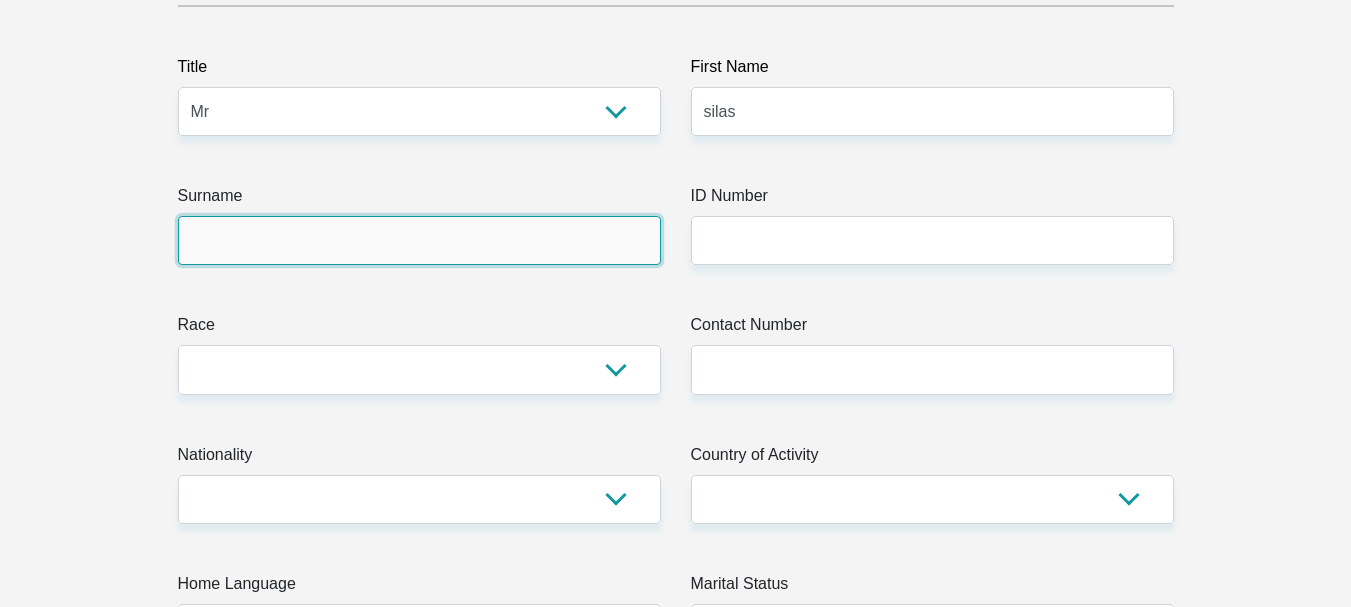 click on "Surname" at bounding box center (419, 240) 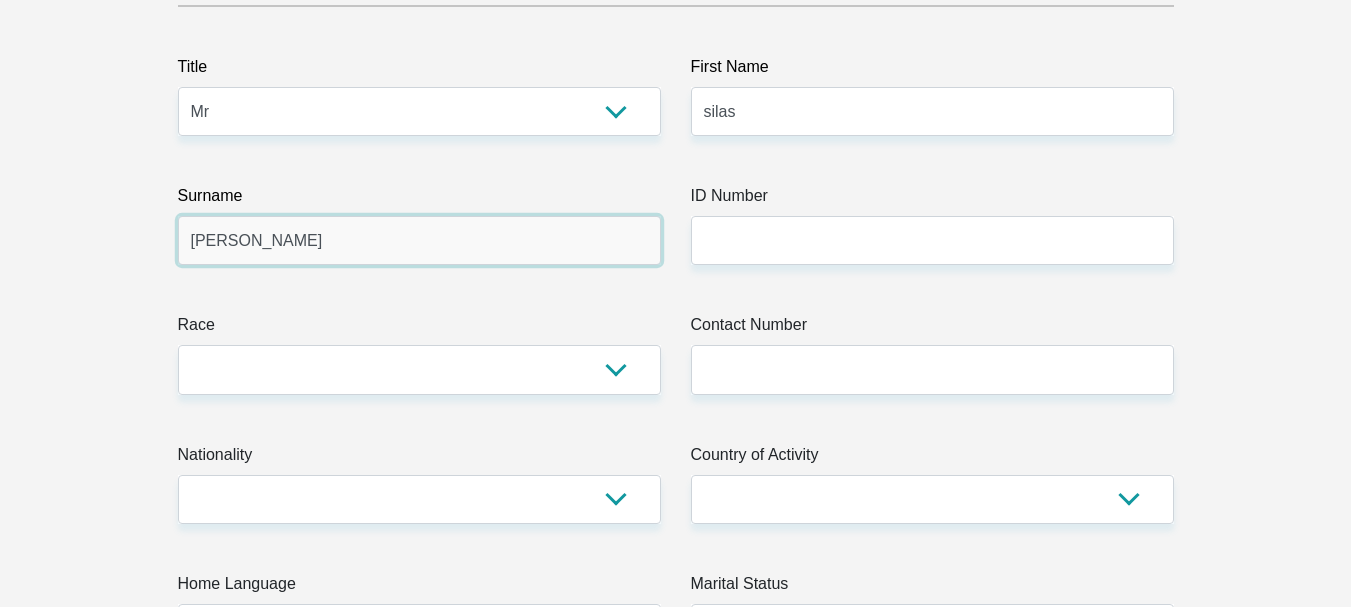type on "samson" 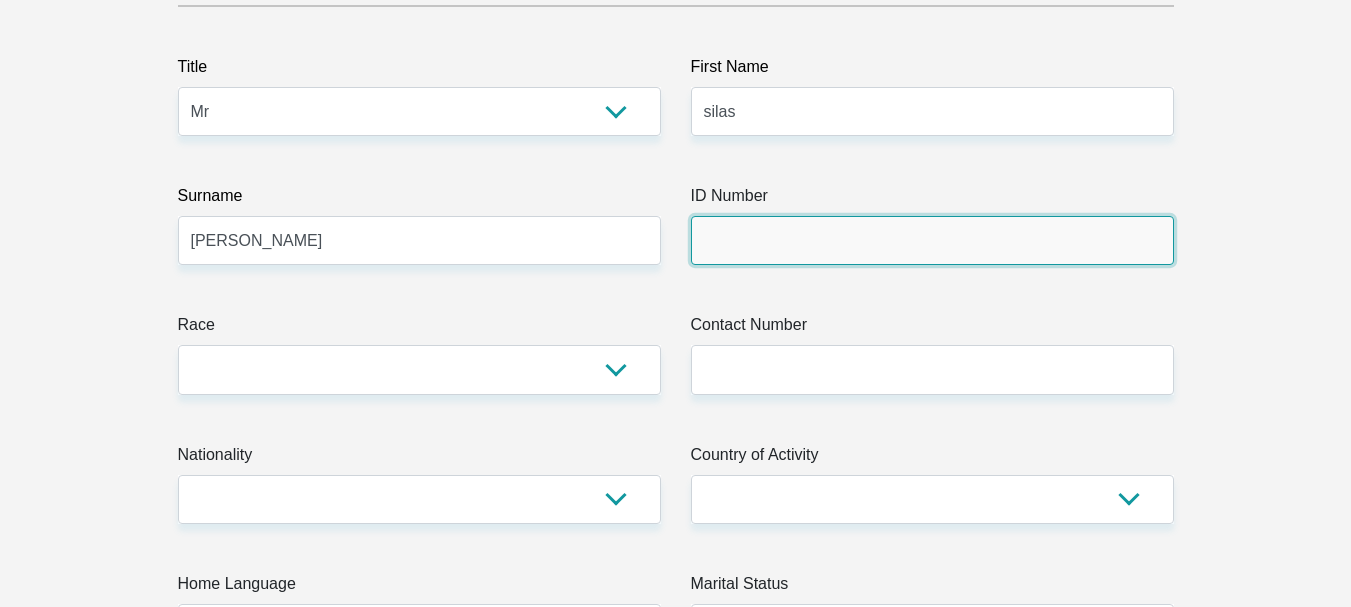 click on "ID Number" at bounding box center (932, 240) 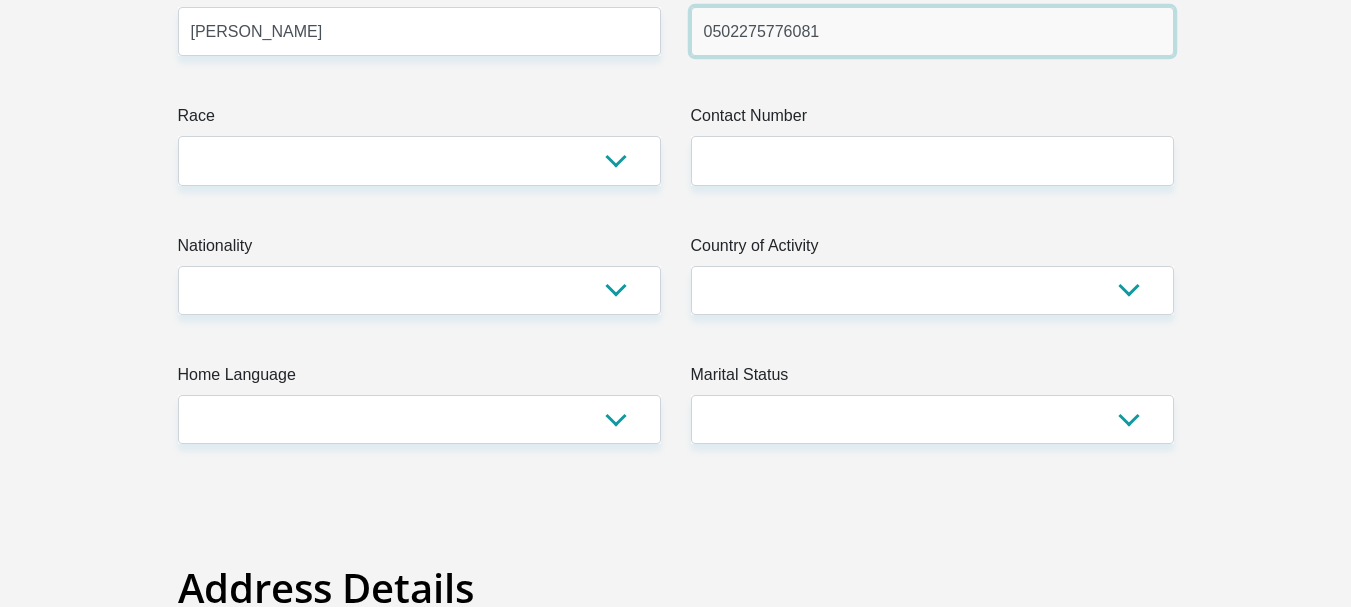 scroll, scrollTop: 471, scrollLeft: 0, axis: vertical 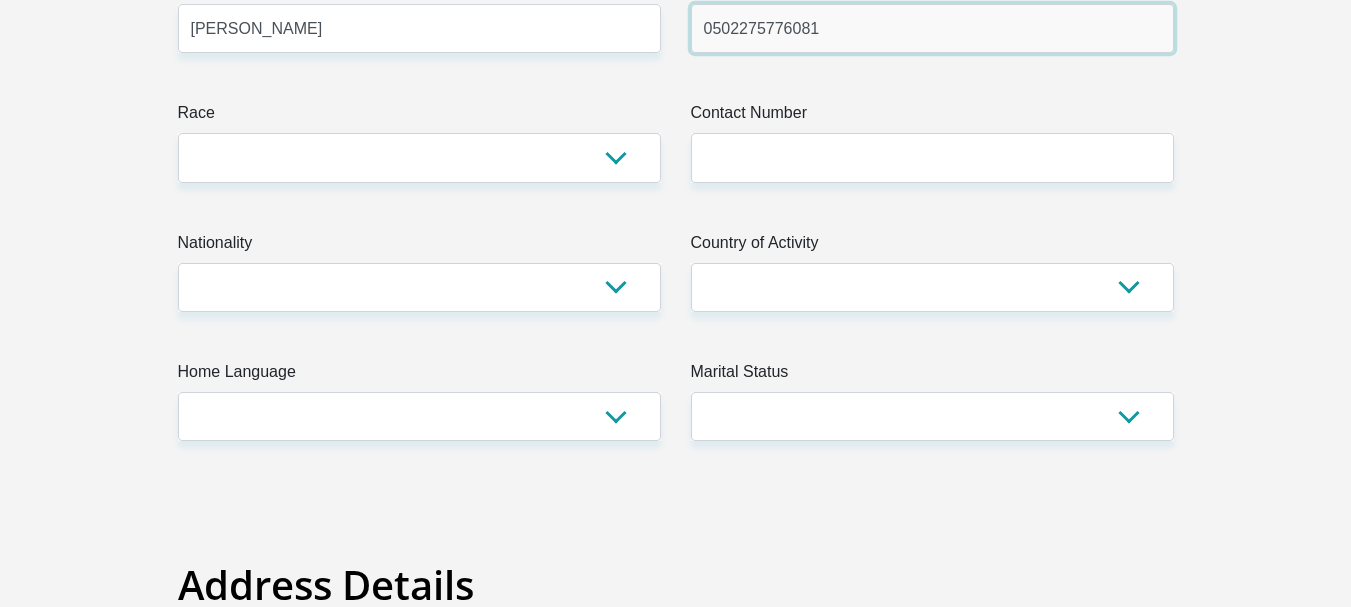 type on "0502275776081" 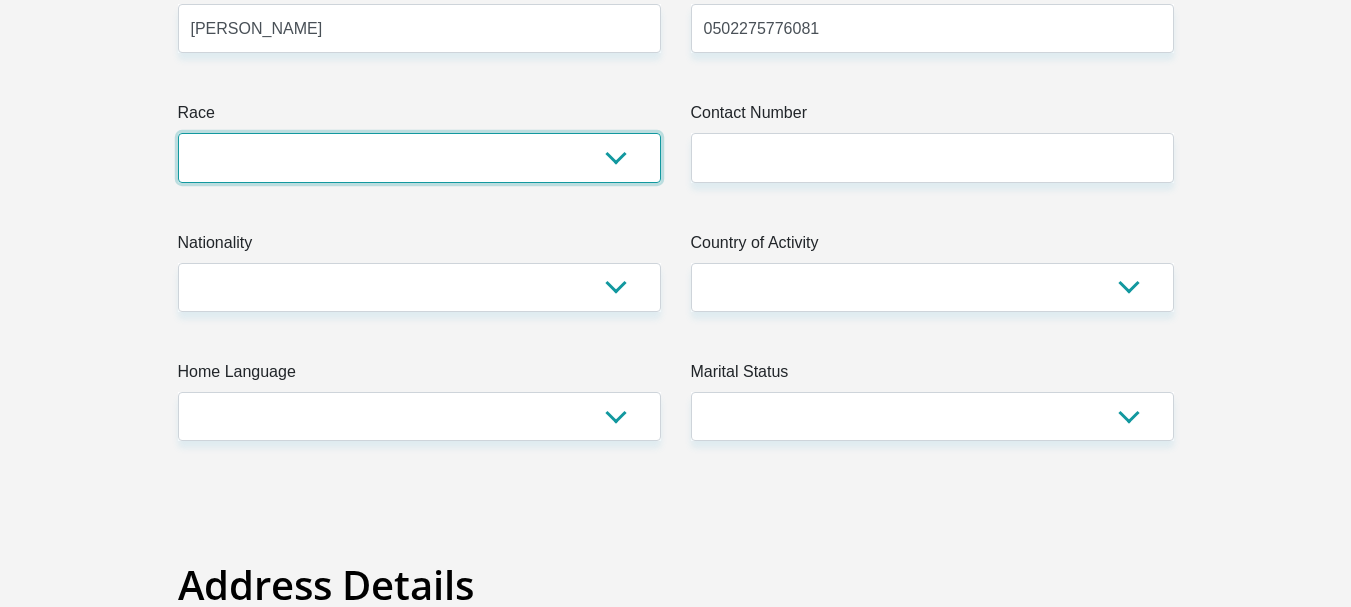 click on "Black
Coloured
Indian
White
Other" at bounding box center [419, 157] 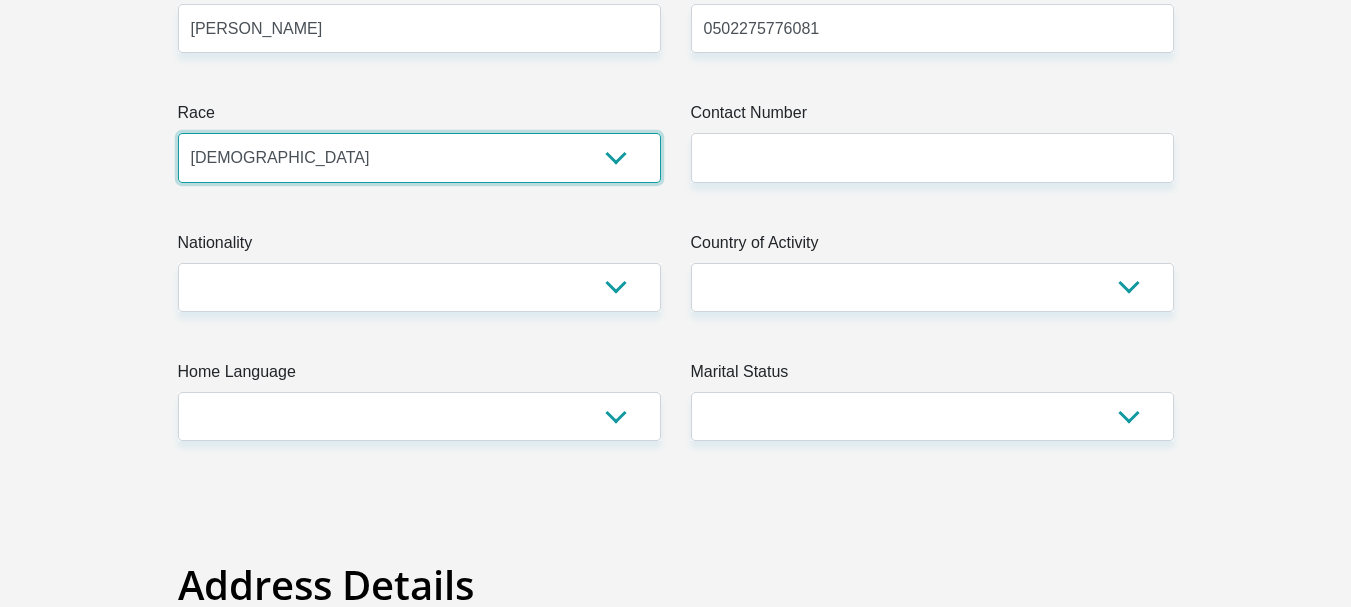 click on "Black
Coloured
Indian
White
Other" at bounding box center (419, 157) 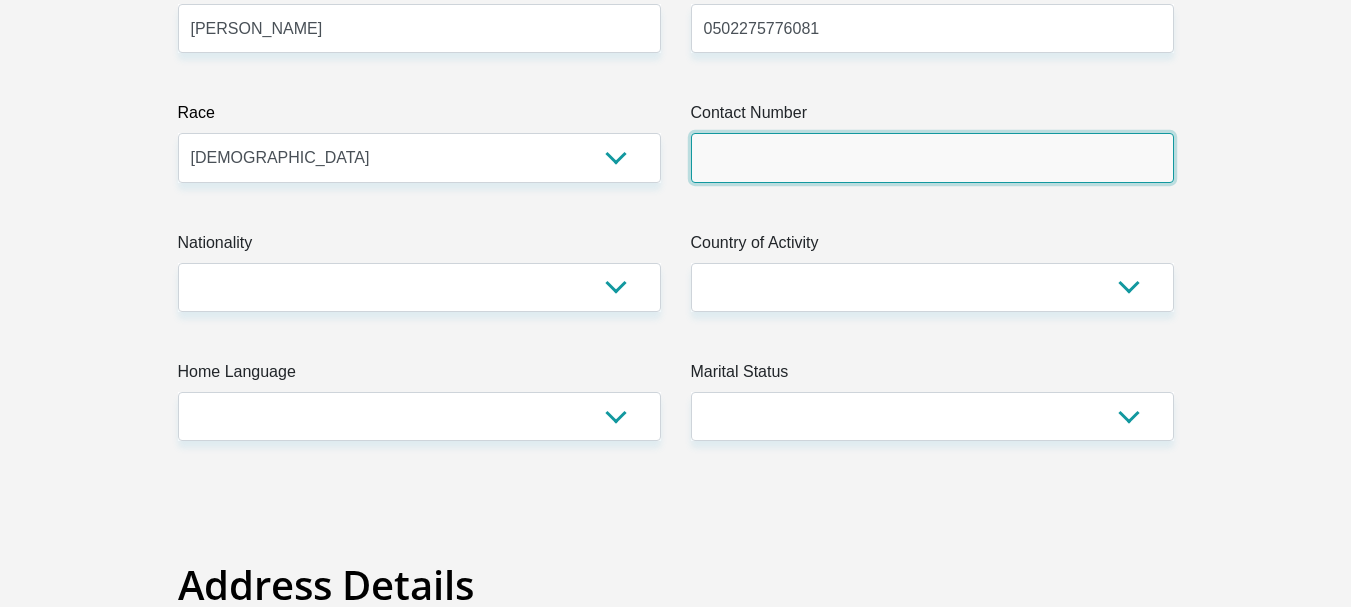 click on "Contact Number" at bounding box center (932, 157) 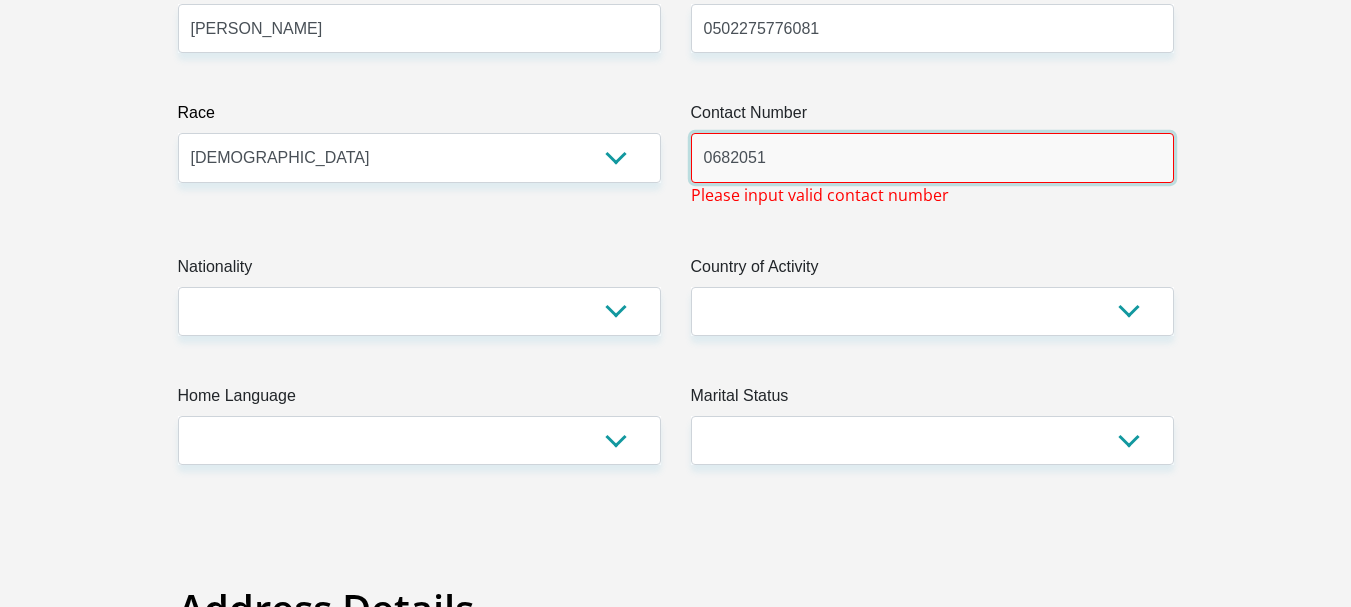 type on "0682051077" 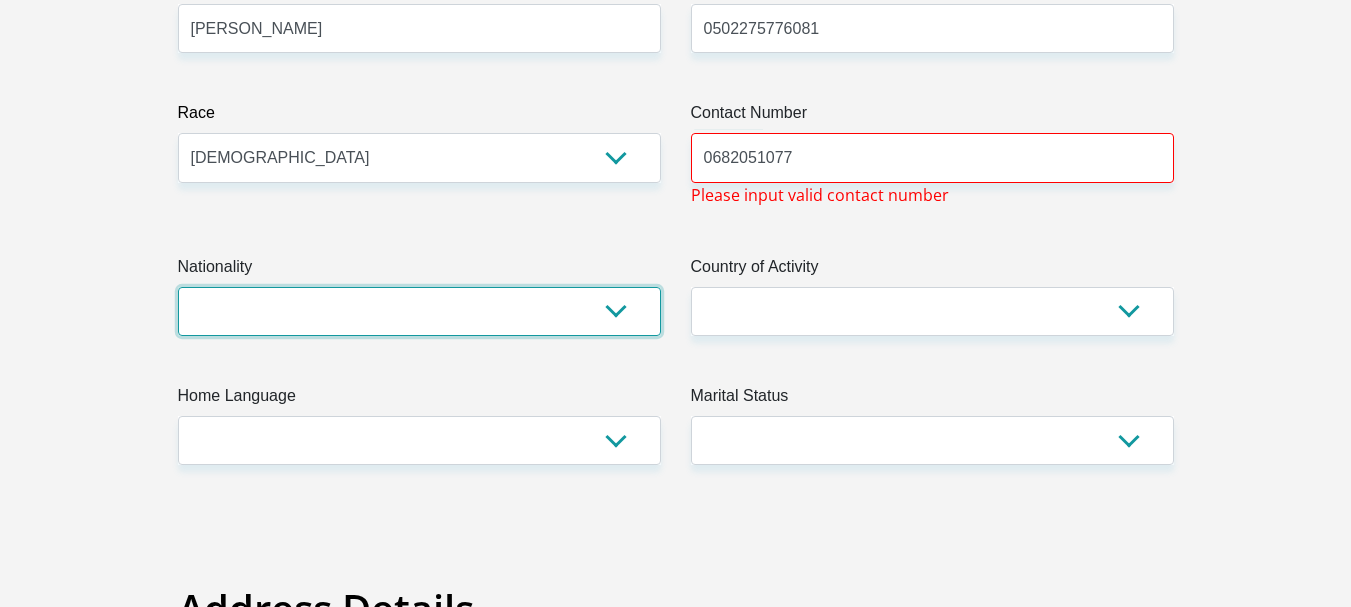 select on "ZAF" 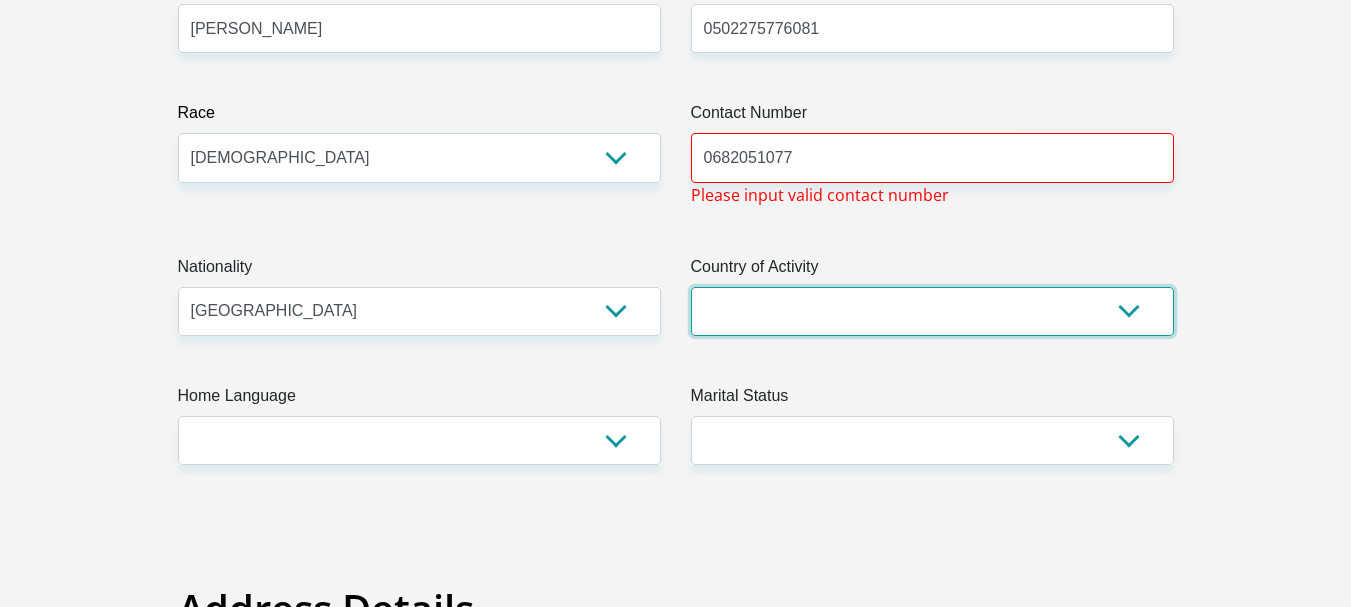 select on "ZAF" 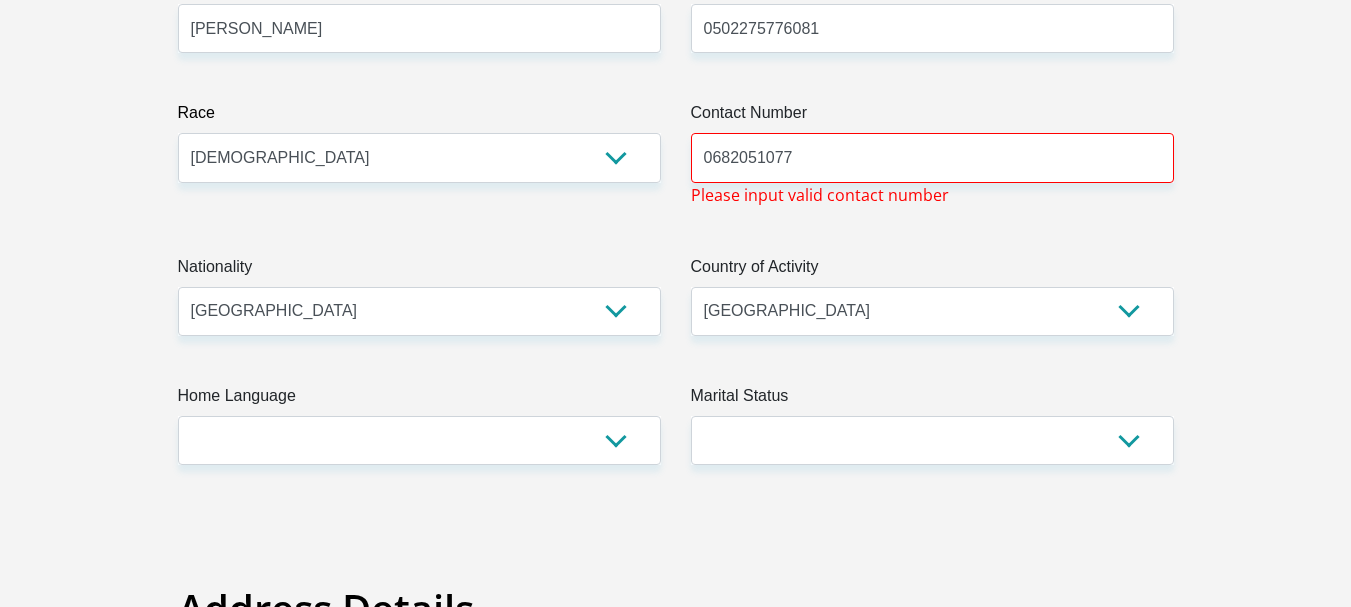 type on "24 Rank Avenue" 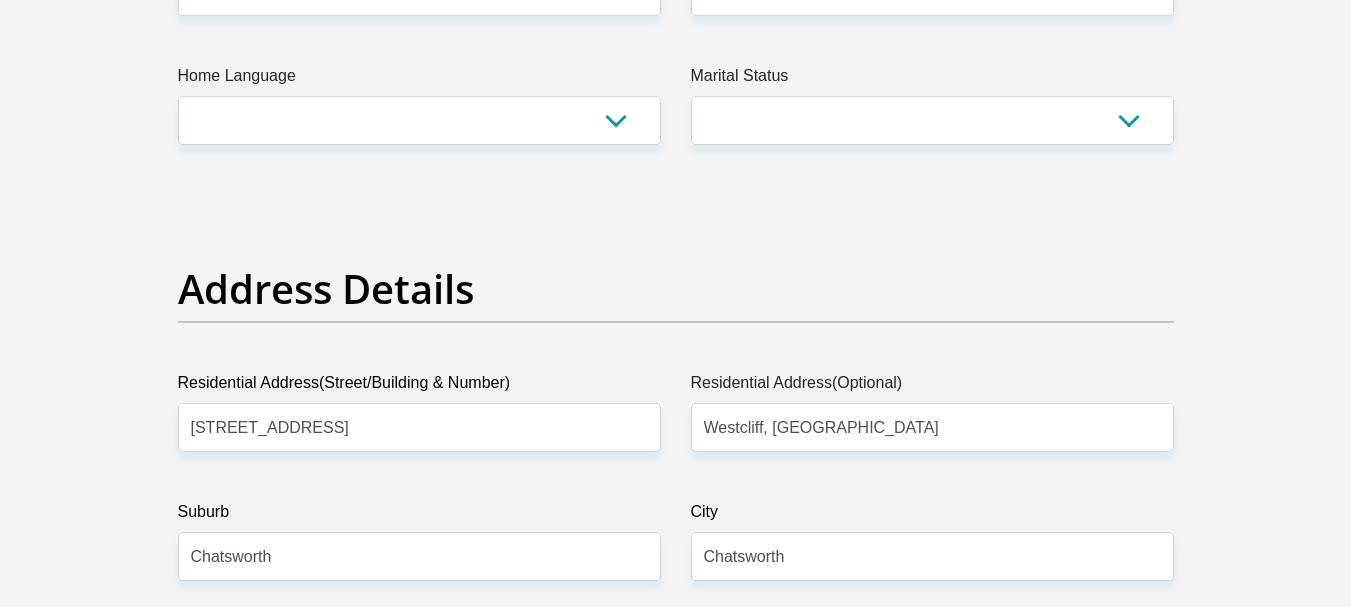 scroll, scrollTop: 768, scrollLeft: 0, axis: vertical 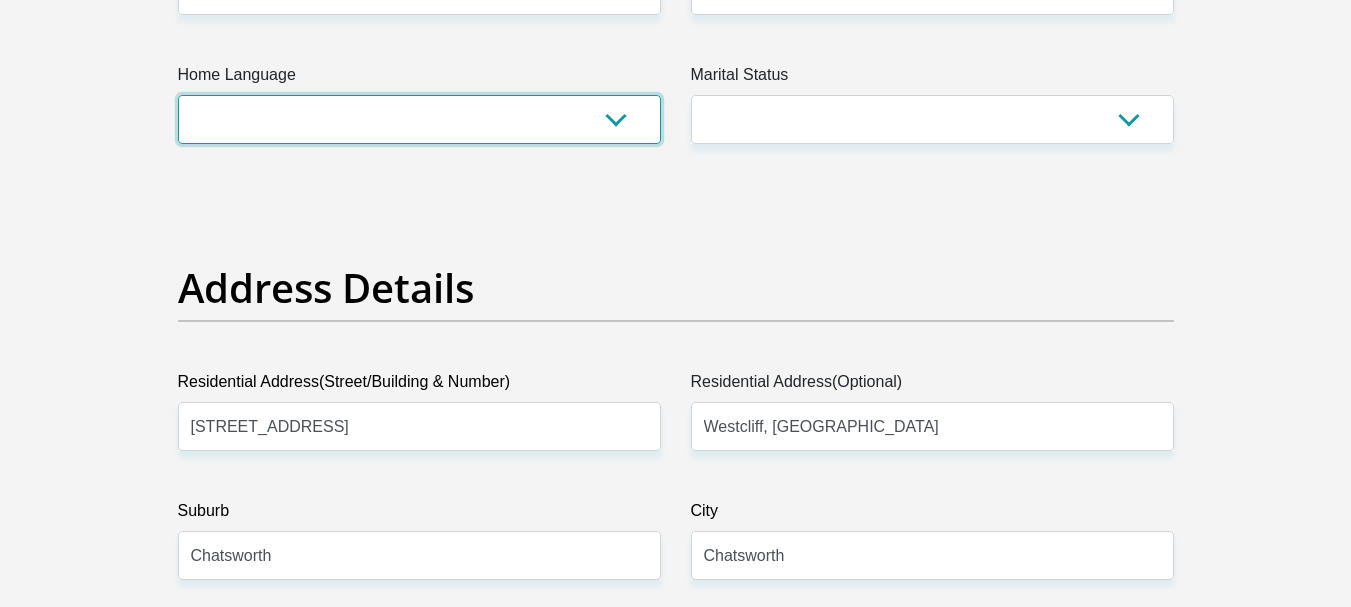 click on "Afrikaans
English
Sepedi
South Ndebele
Southern Sotho
Swati
Tsonga
Tswana
Venda
Xhosa
Zulu
Other" at bounding box center [419, 119] 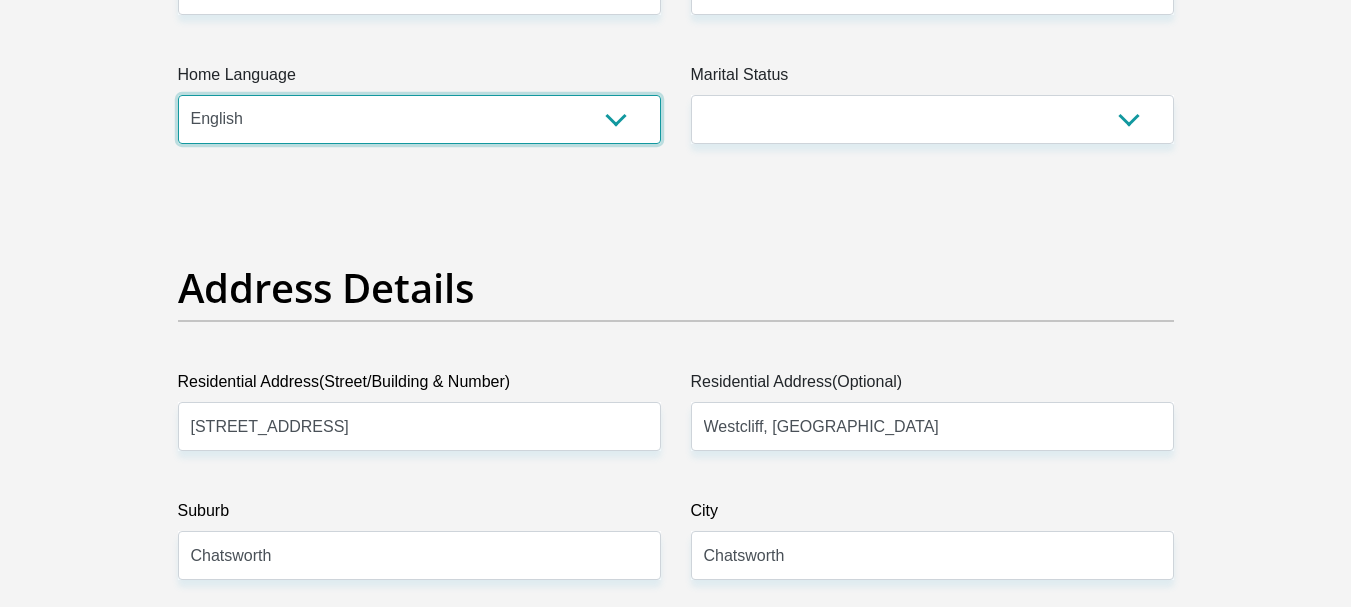 click on "Afrikaans
English
Sepedi
South Ndebele
Southern Sotho
Swati
Tsonga
Tswana
Venda
Xhosa
Zulu
Other" at bounding box center (419, 119) 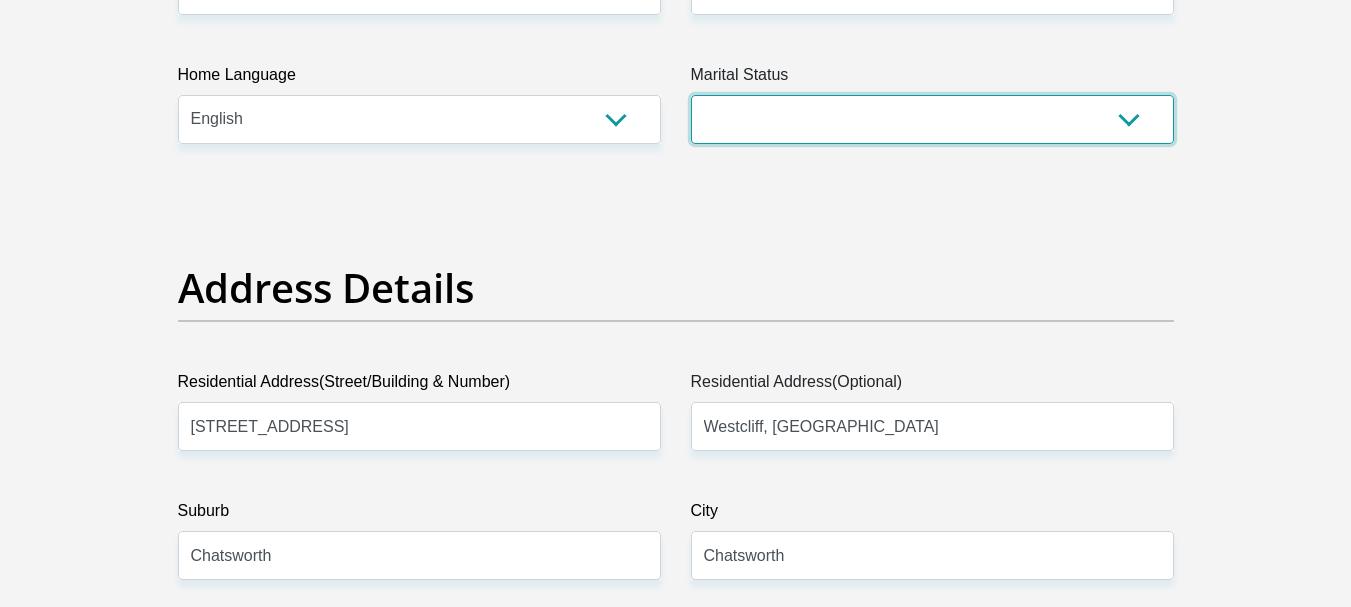 click on "Married ANC
Single
Divorced
Widowed
Married COP or Customary Law" at bounding box center [932, 119] 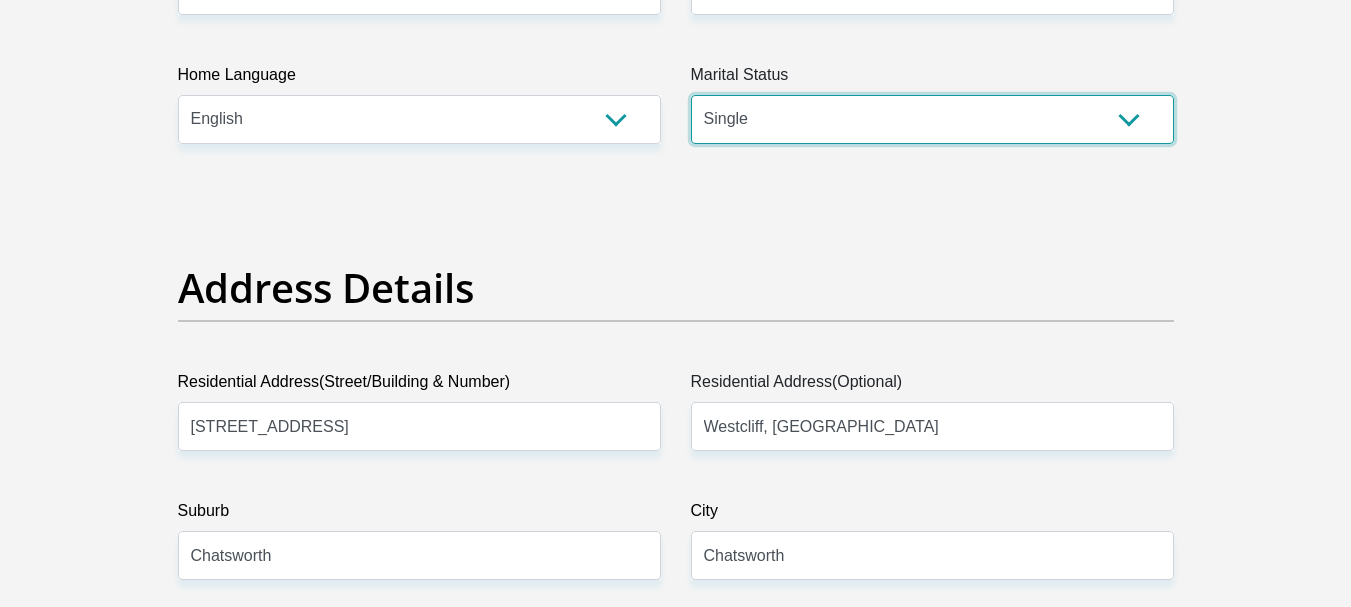 click on "Married ANC
Single
Divorced
Widowed
Married COP or Customary Law" at bounding box center [932, 119] 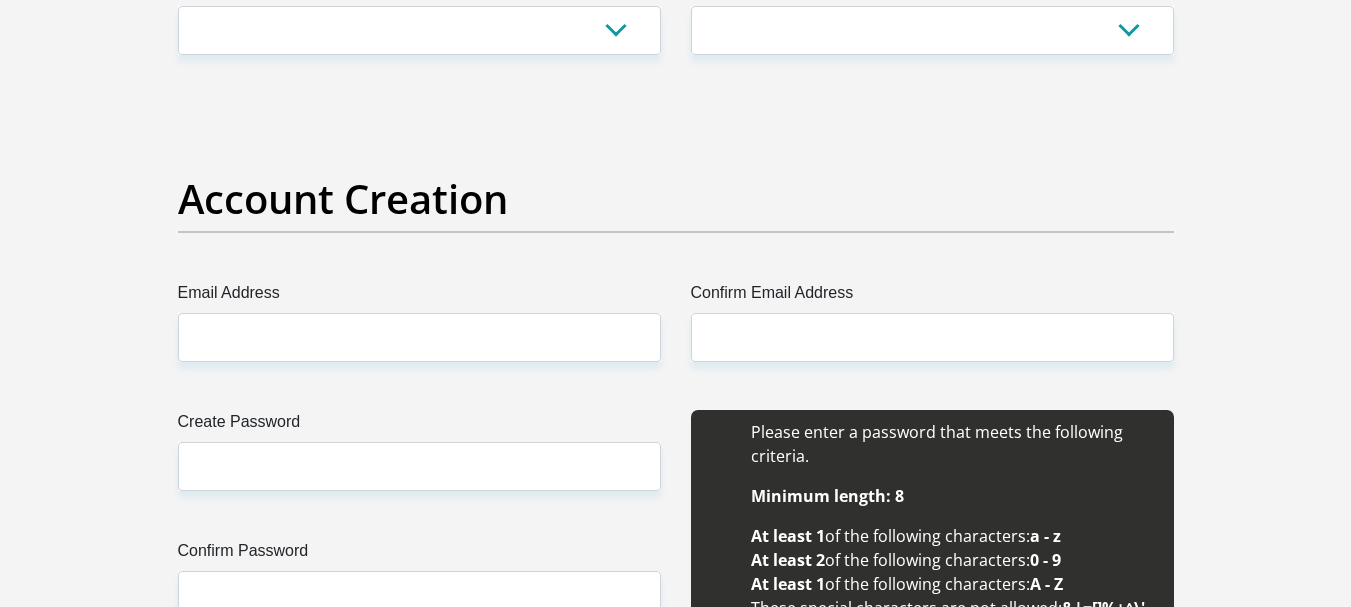 scroll, scrollTop: 1620, scrollLeft: 0, axis: vertical 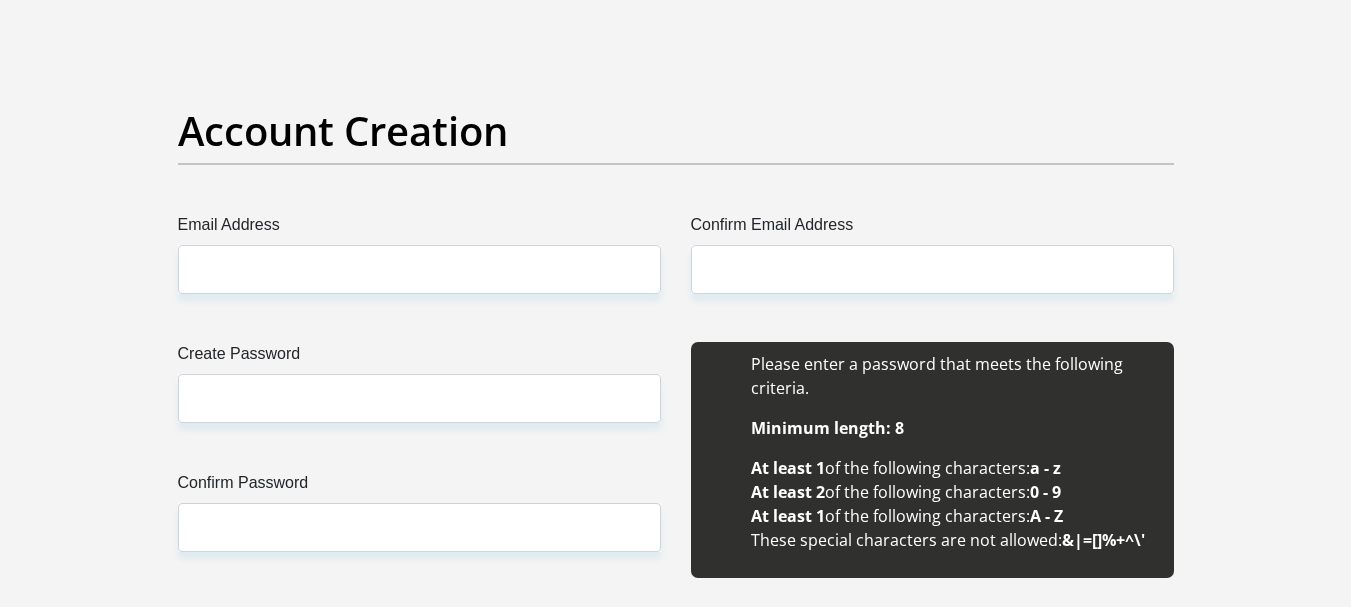 click on "Eastern Cape
Free State
Gauteng
KwaZulu-Natal
Limpopo
Mpumalanga
Northern Cape
North West
Western Cape" at bounding box center [932, -168] 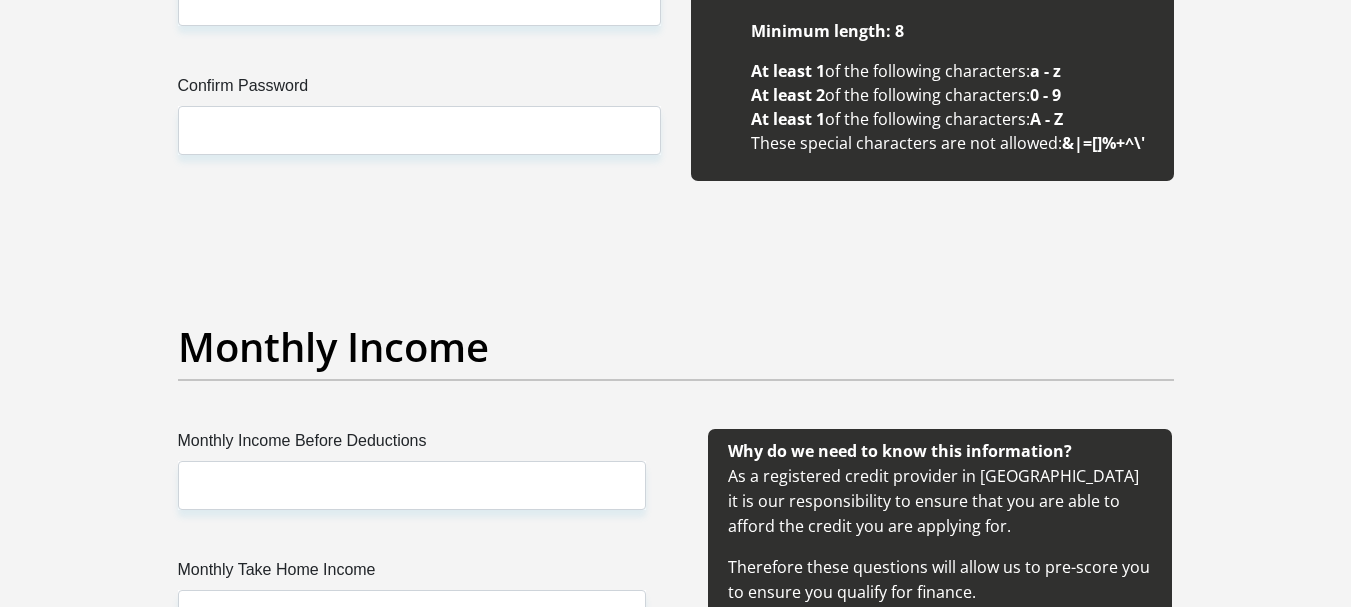 scroll, scrollTop: 2028, scrollLeft: 0, axis: vertical 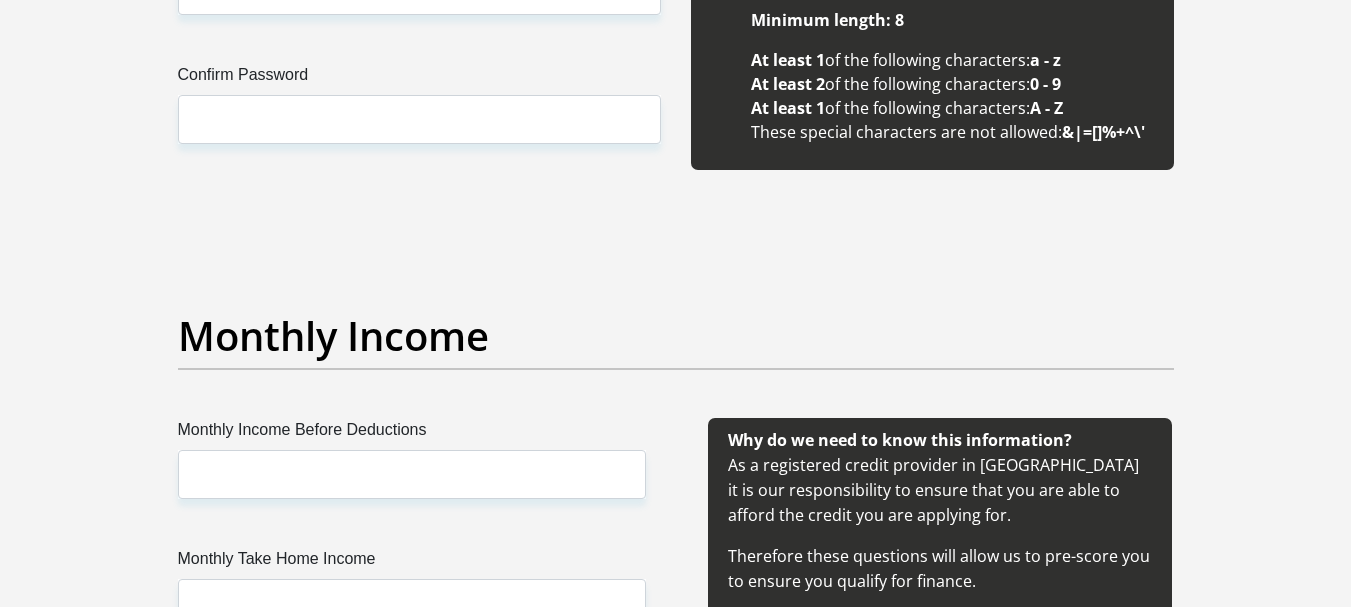 click on "Email Address" at bounding box center [419, -139] 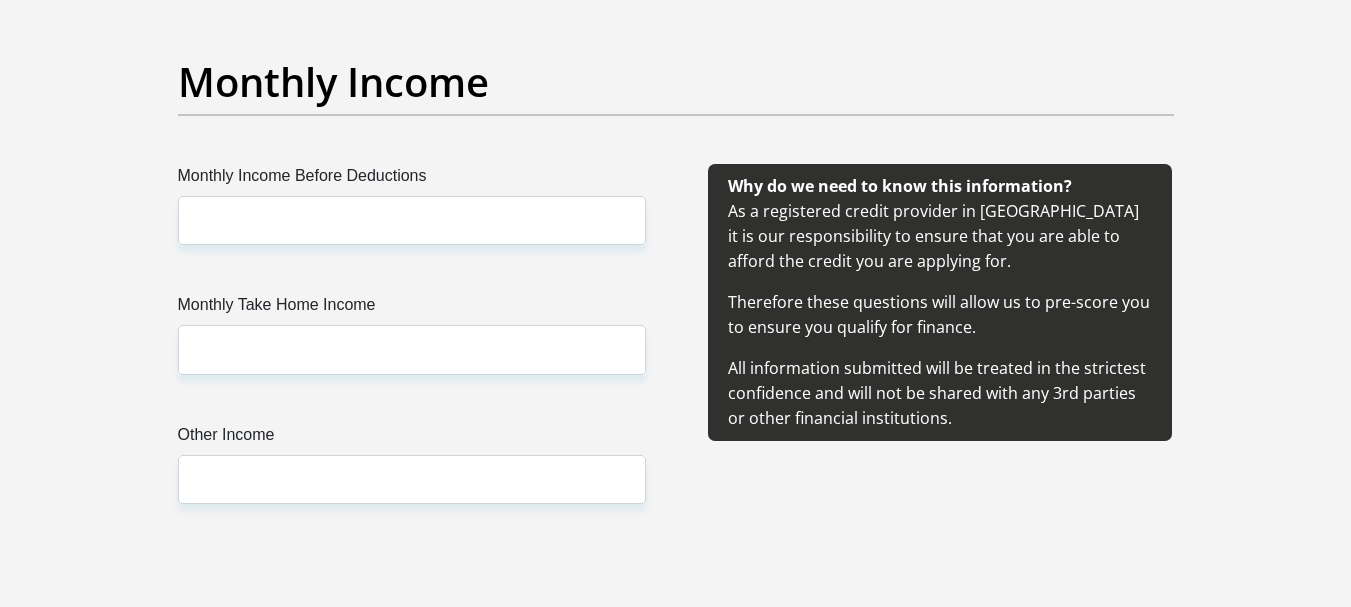 scroll, scrollTop: 2367, scrollLeft: 0, axis: vertical 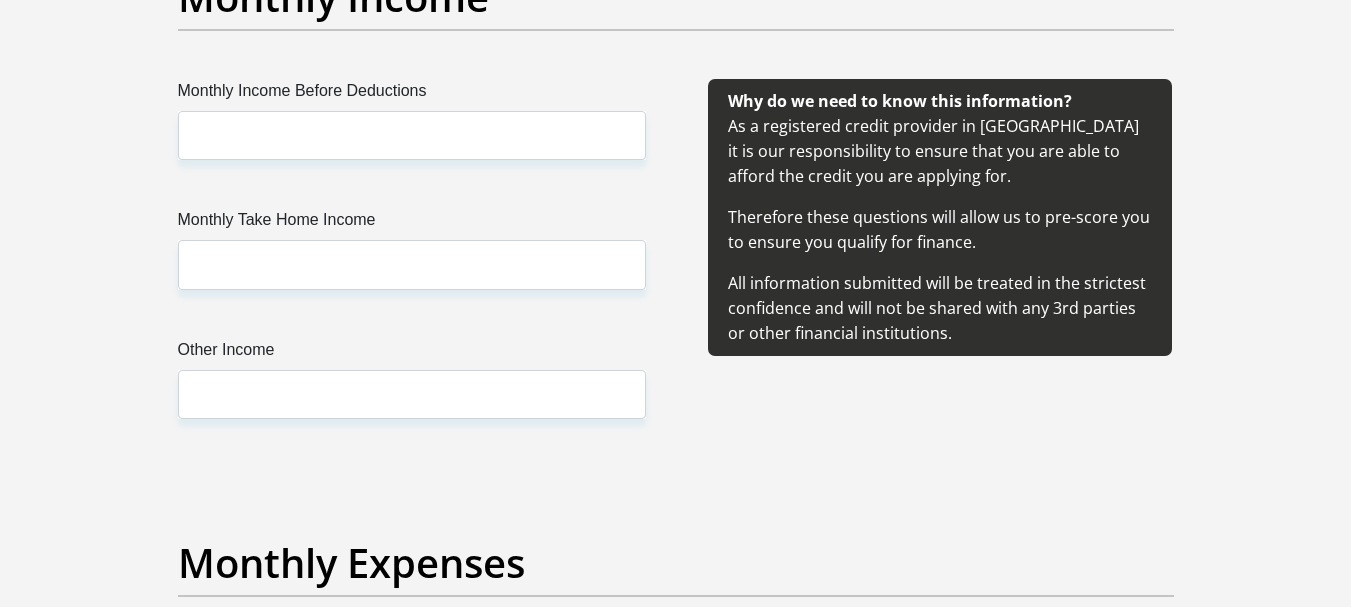 click on "Create Password" at bounding box center [419, -349] 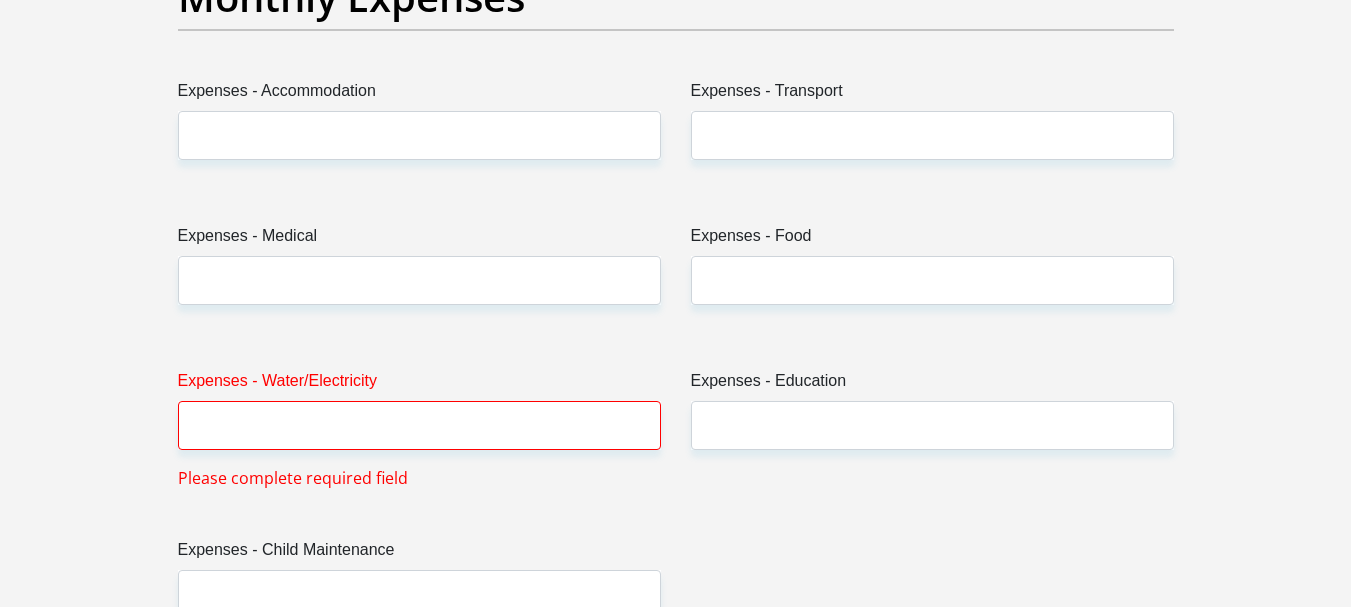 scroll, scrollTop: 2934, scrollLeft: 0, axis: vertical 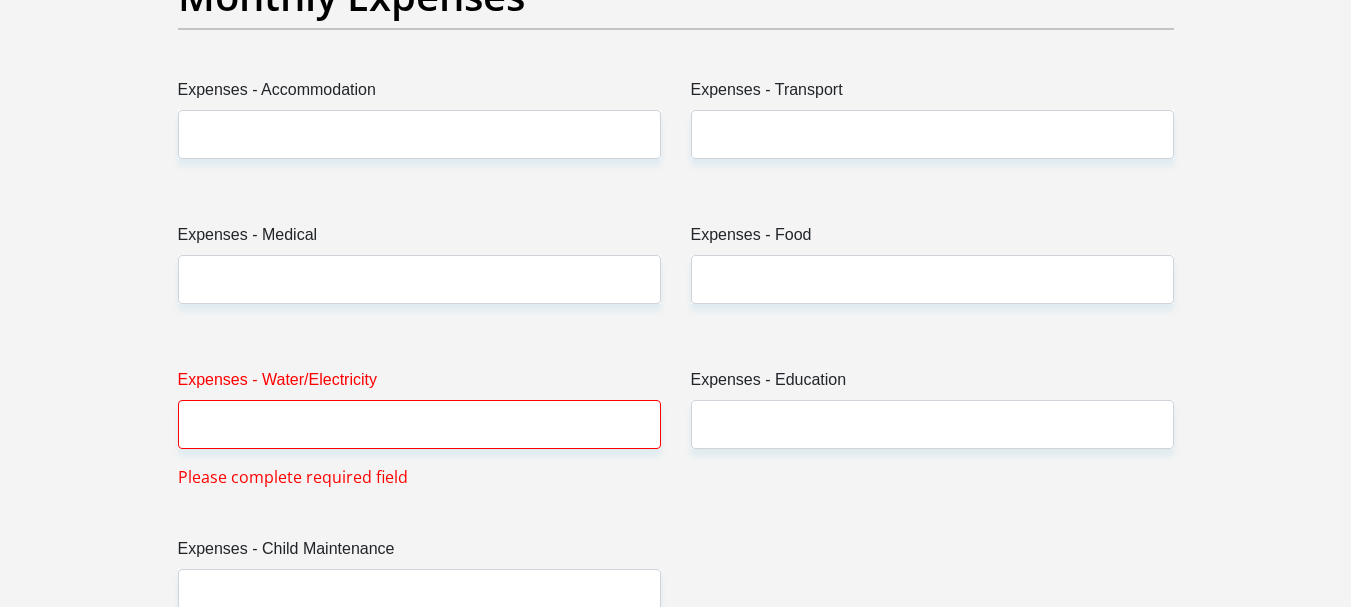 click on "Monthly Income Before Deductions" at bounding box center [412, -432] 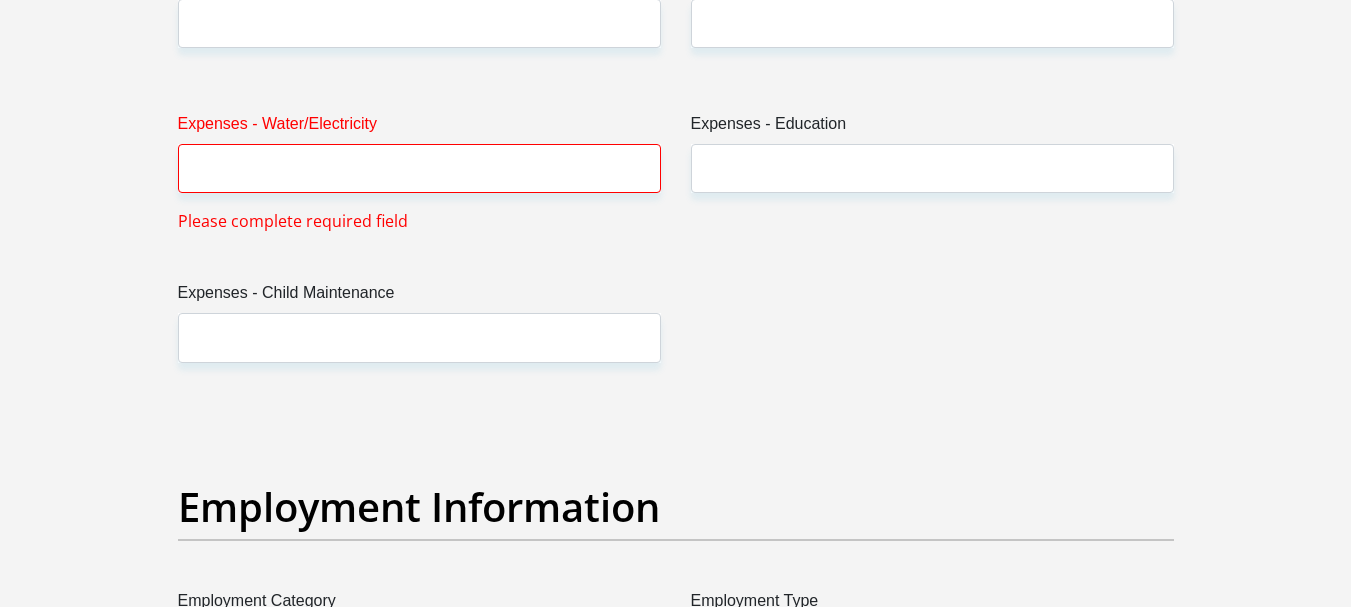 scroll, scrollTop: 3191, scrollLeft: 0, axis: vertical 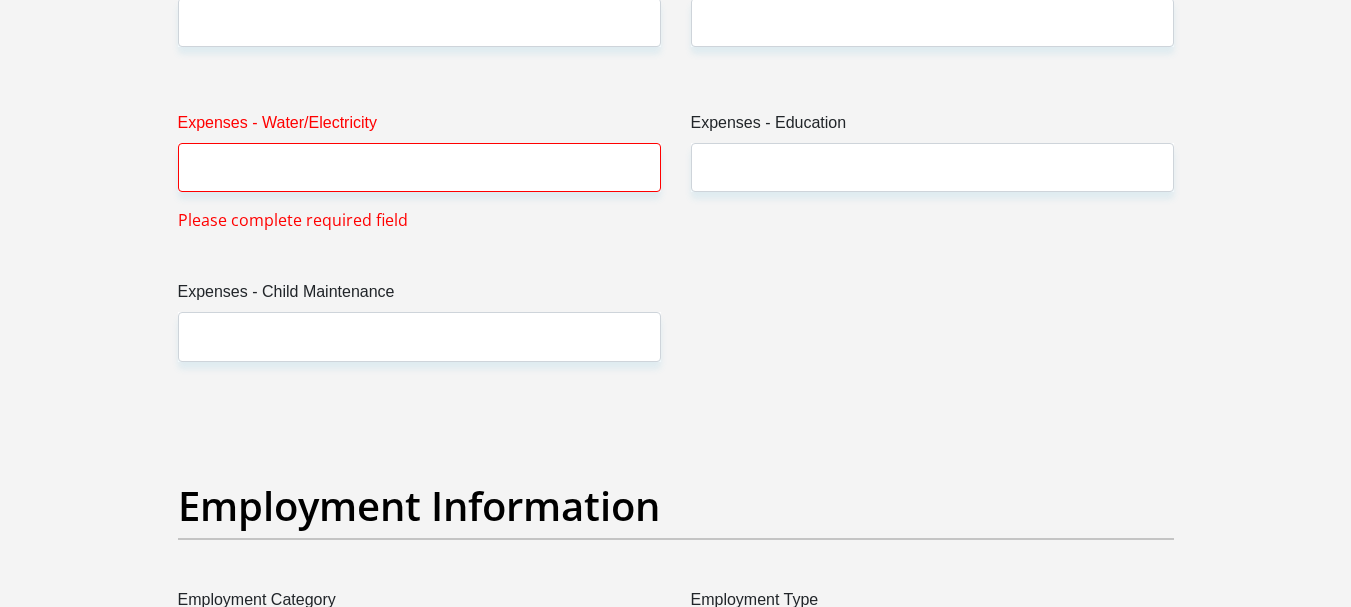 type on "18000" 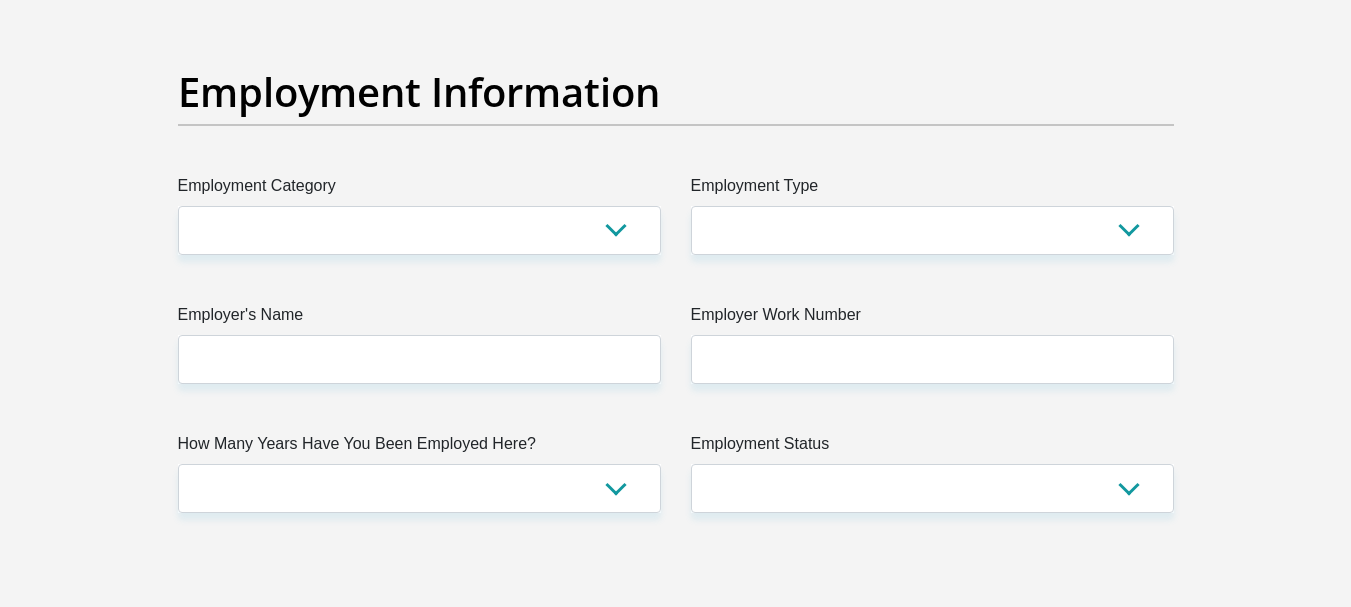 scroll, scrollTop: 3617, scrollLeft: 0, axis: vertical 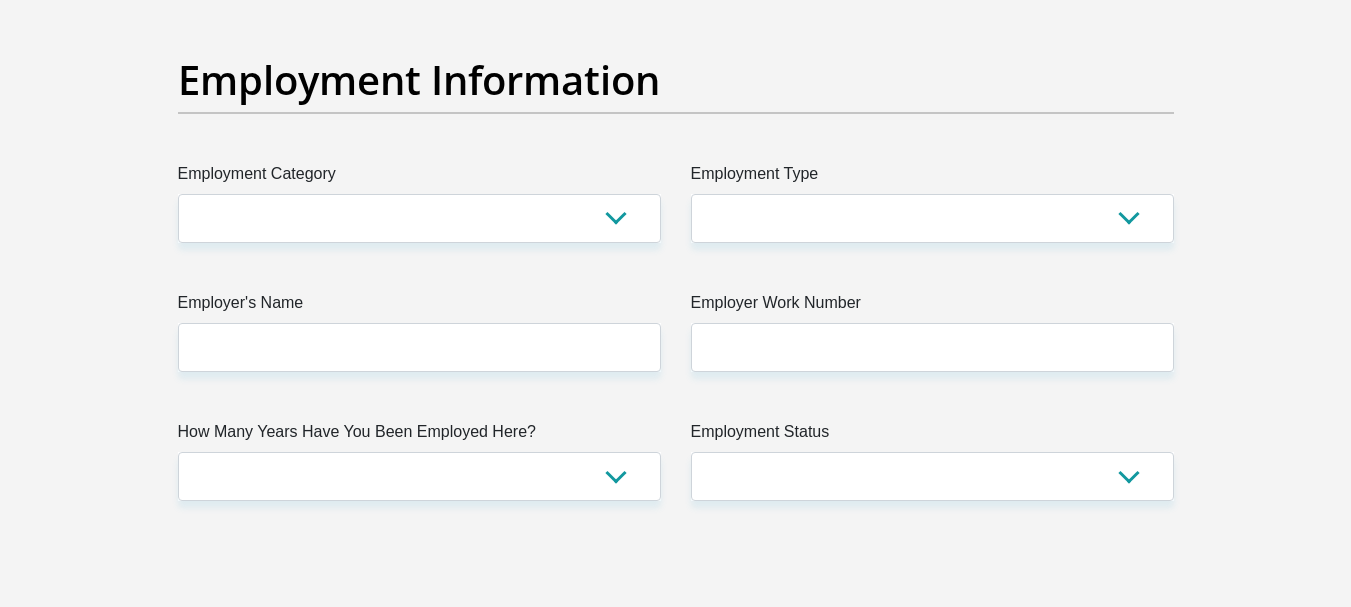 type on "4000" 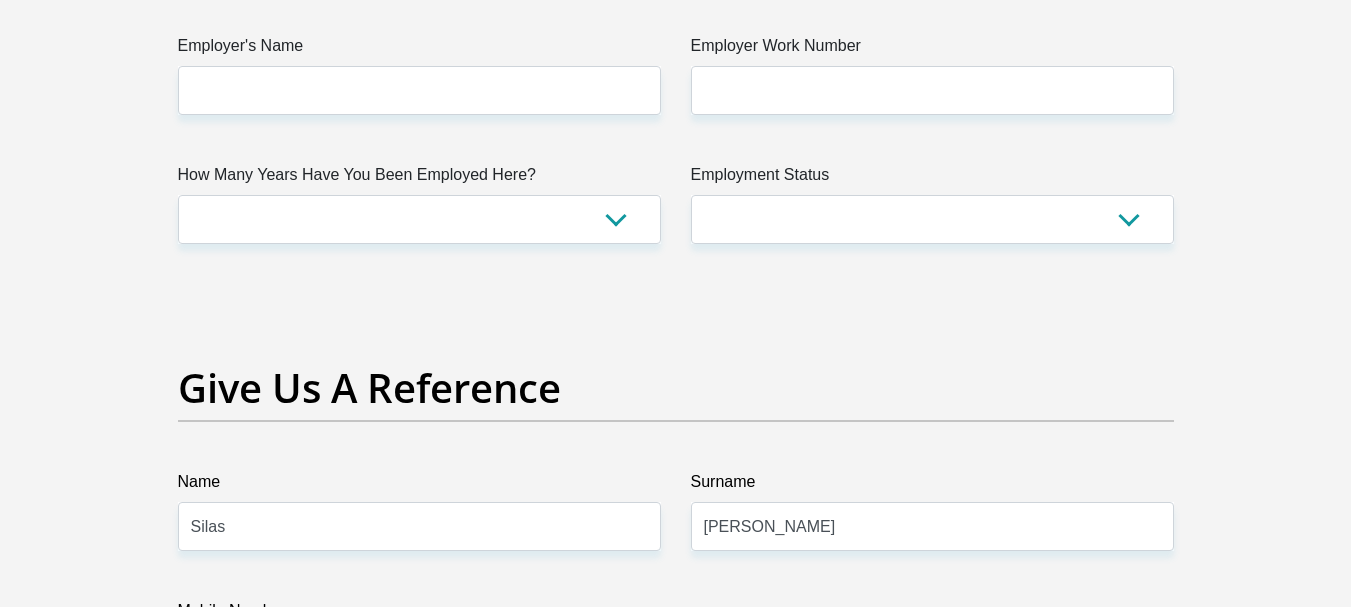 scroll, scrollTop: 3875, scrollLeft: 0, axis: vertical 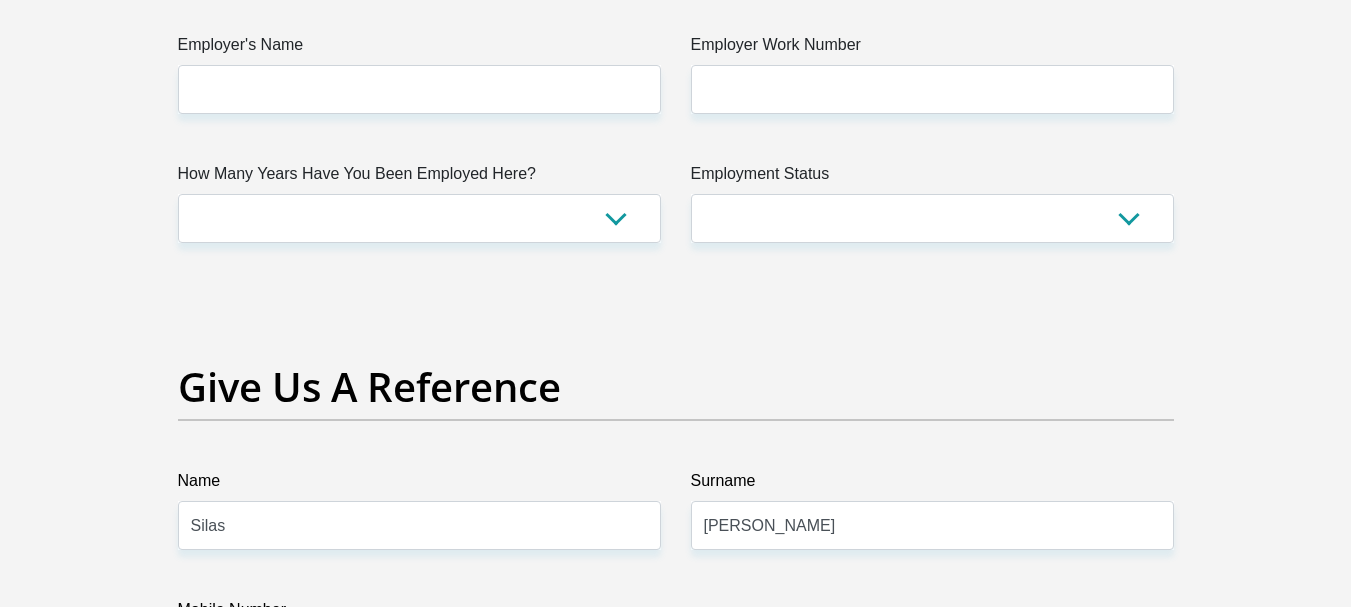 type on "0" 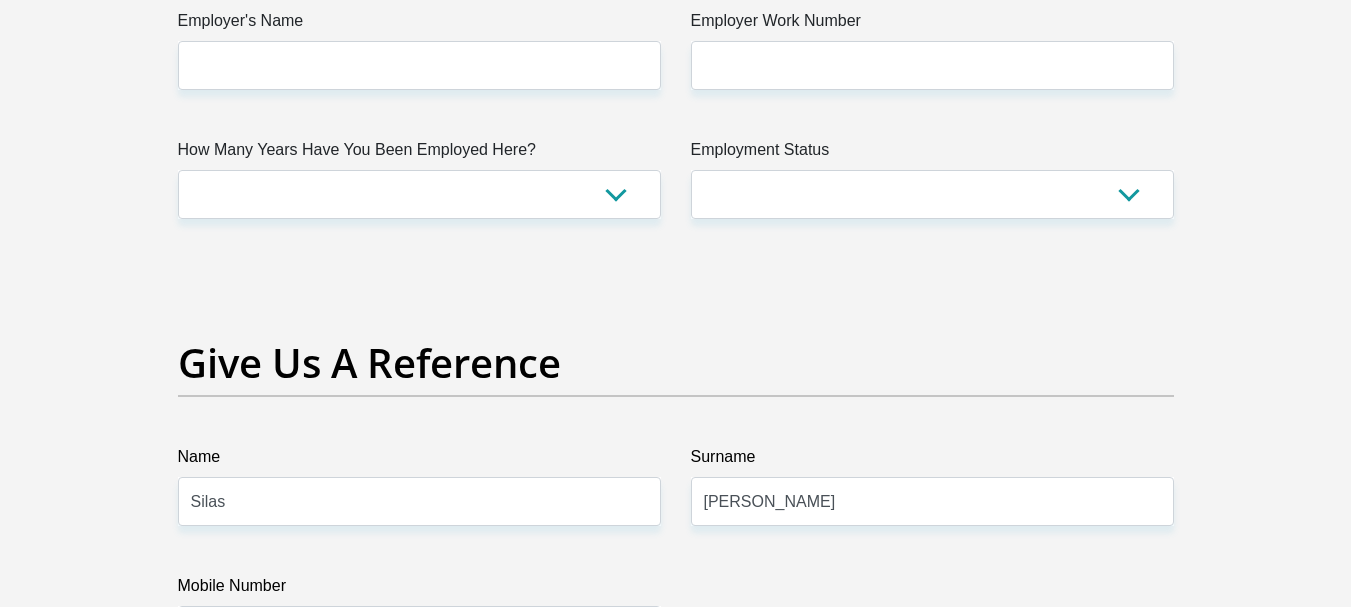 type on "1000" 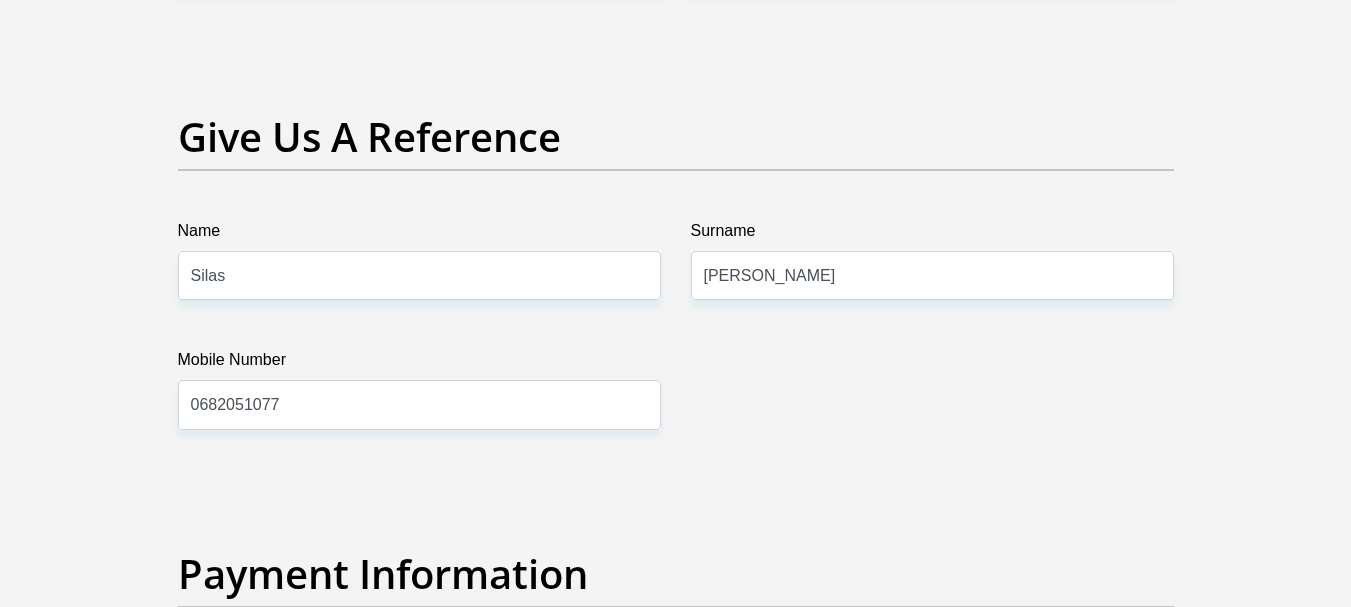 scroll, scrollTop: 4103, scrollLeft: 0, axis: vertical 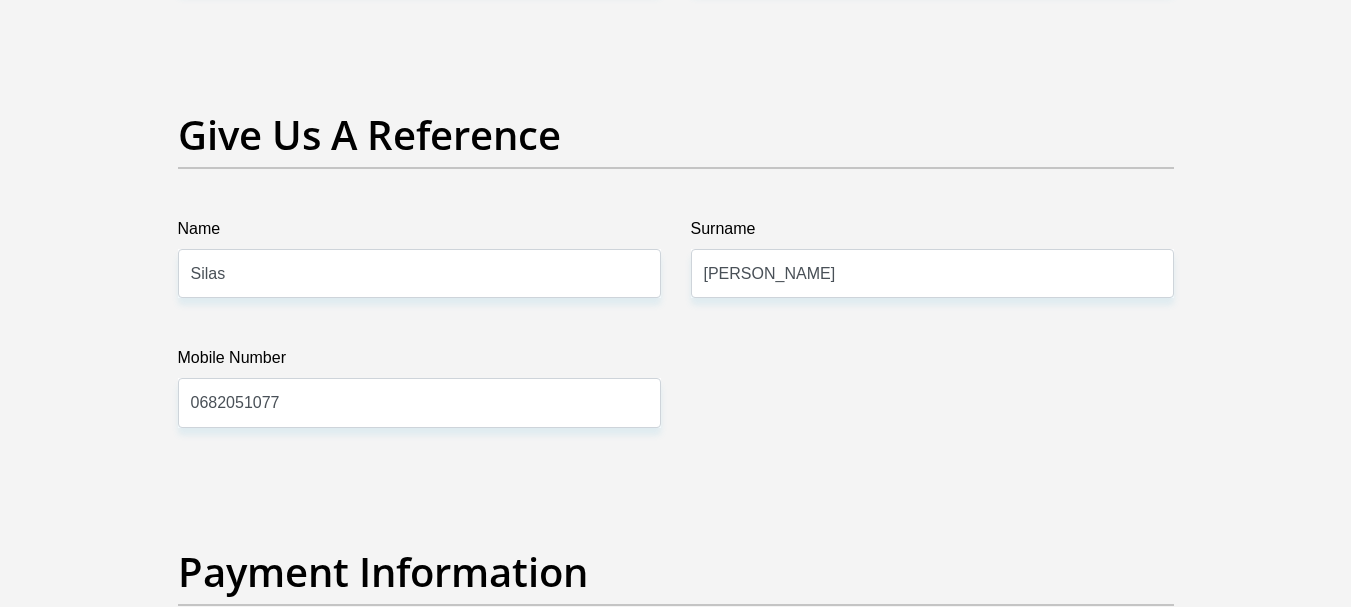 type on "0" 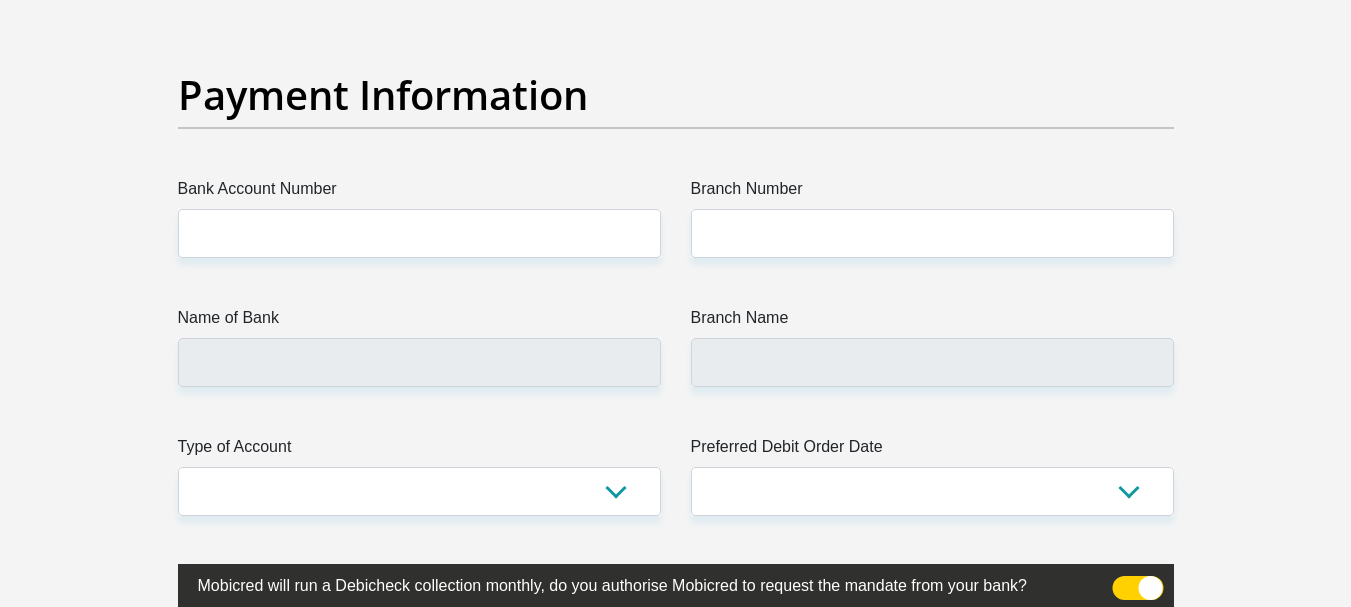 scroll, scrollTop: 4629, scrollLeft: 0, axis: vertical 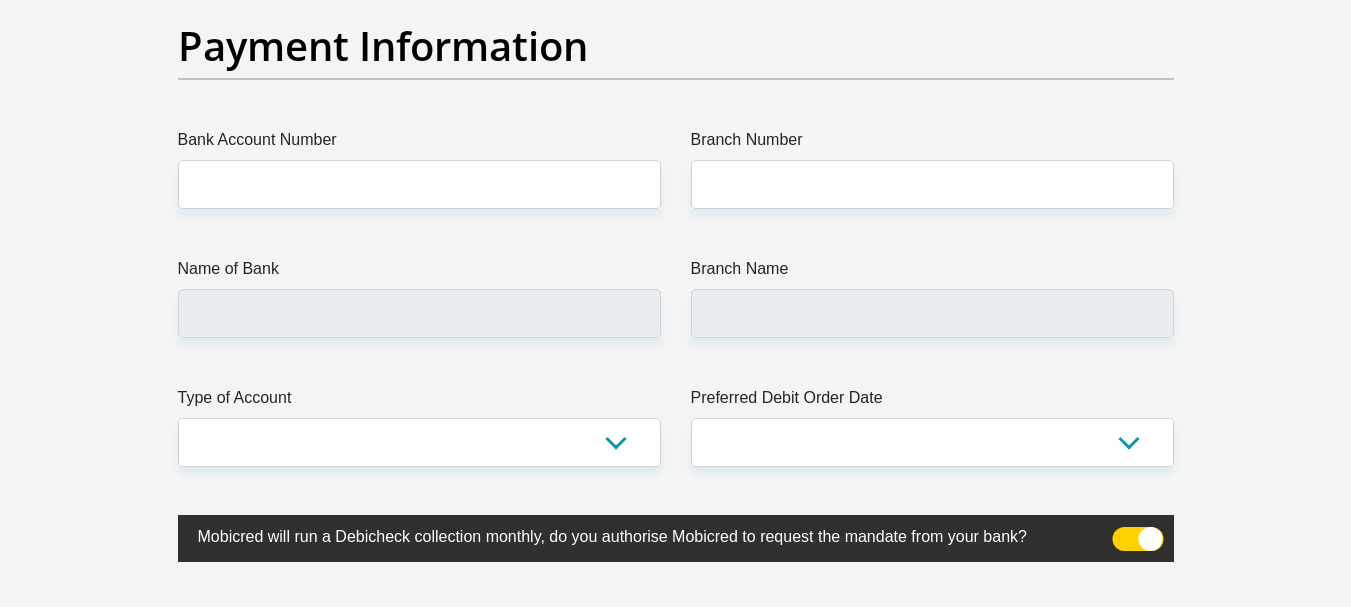 type on "0" 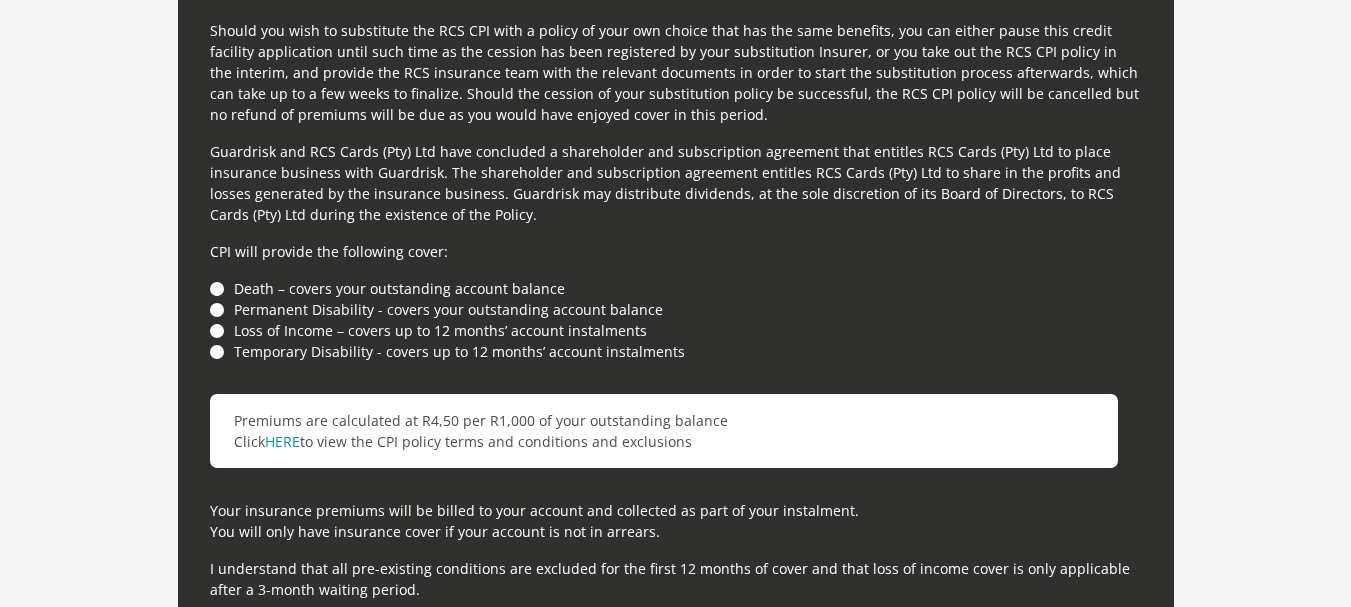 scroll, scrollTop: 5486, scrollLeft: 0, axis: vertical 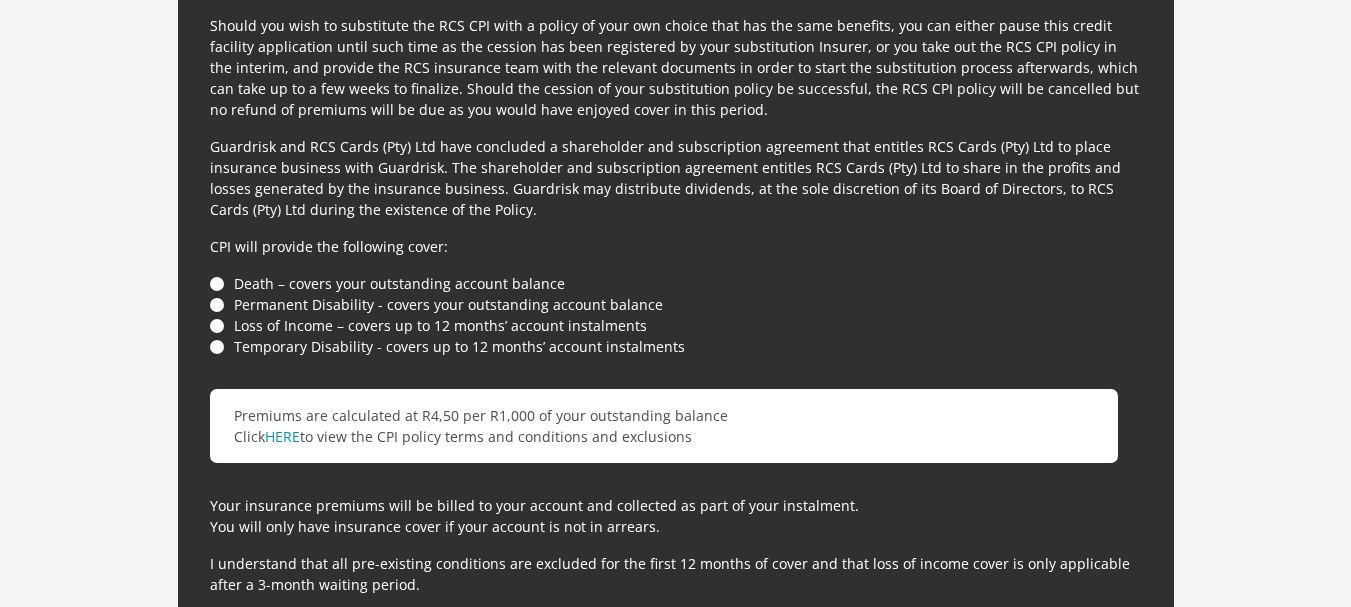 click on "Silas" at bounding box center [419, -1110] 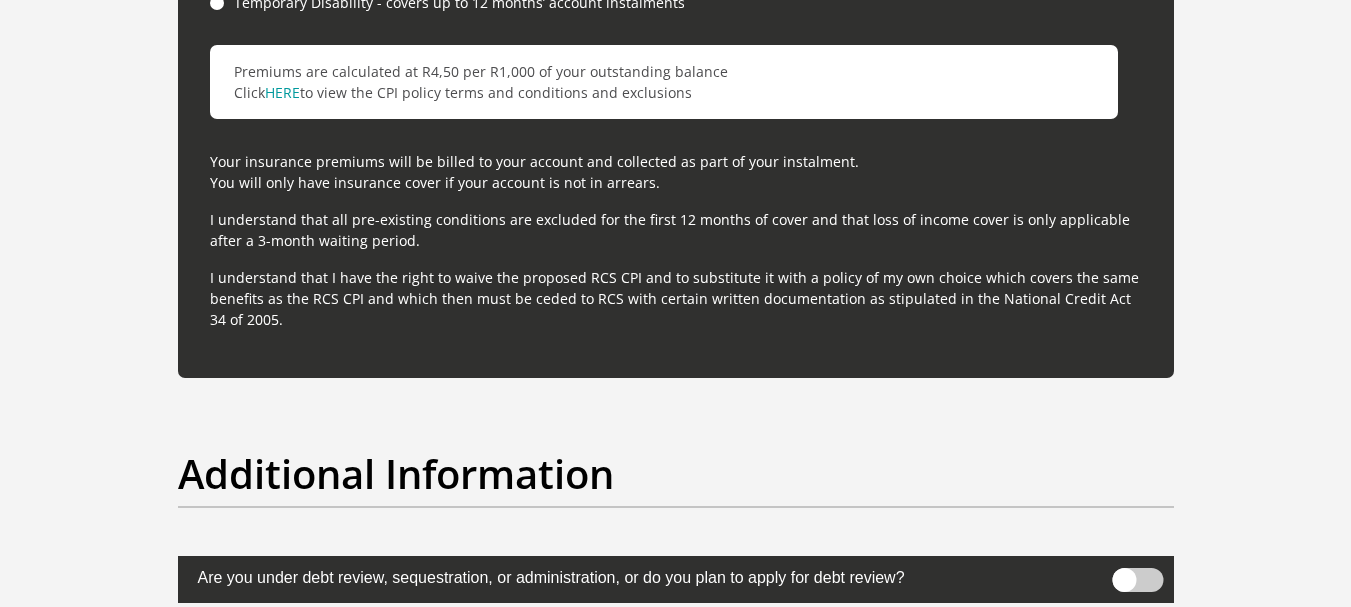 scroll, scrollTop: 5832, scrollLeft: 0, axis: vertical 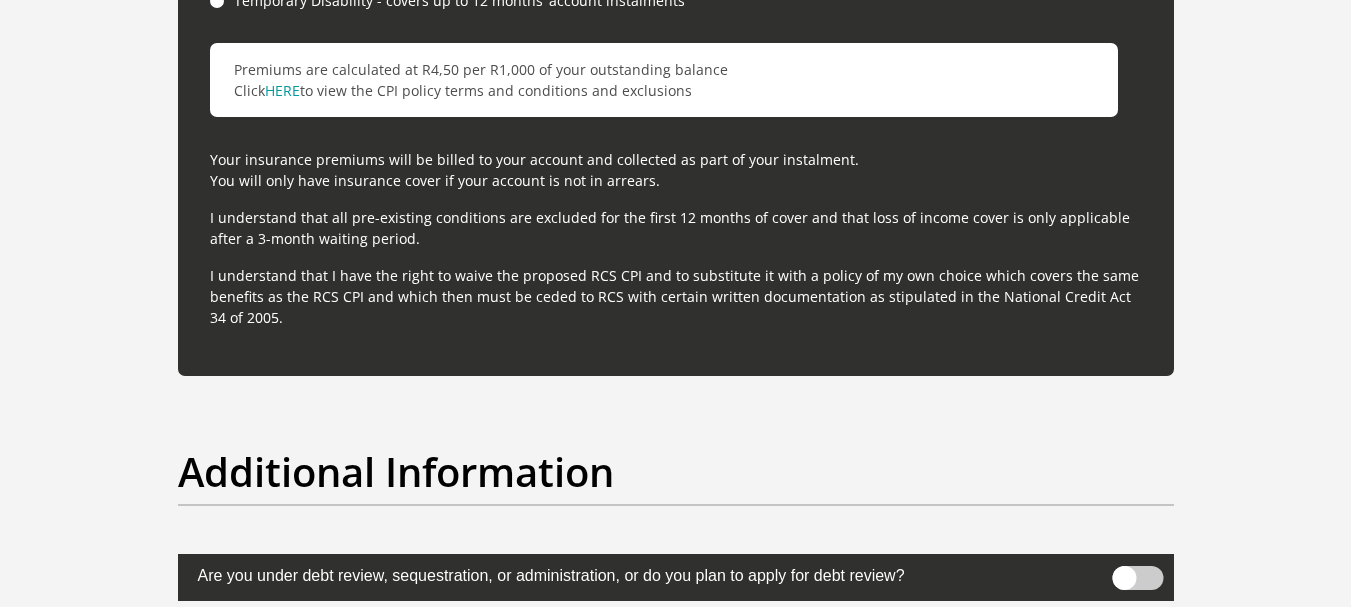 type on "0670828099" 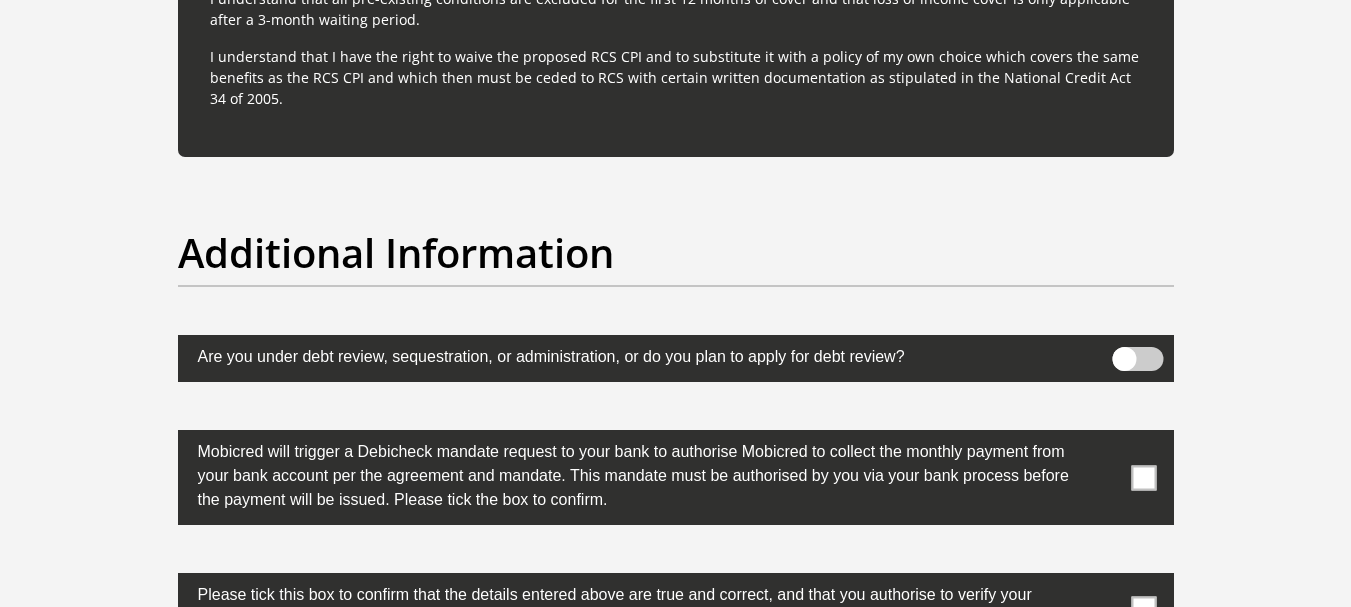 scroll, scrollTop: 6164, scrollLeft: 0, axis: vertical 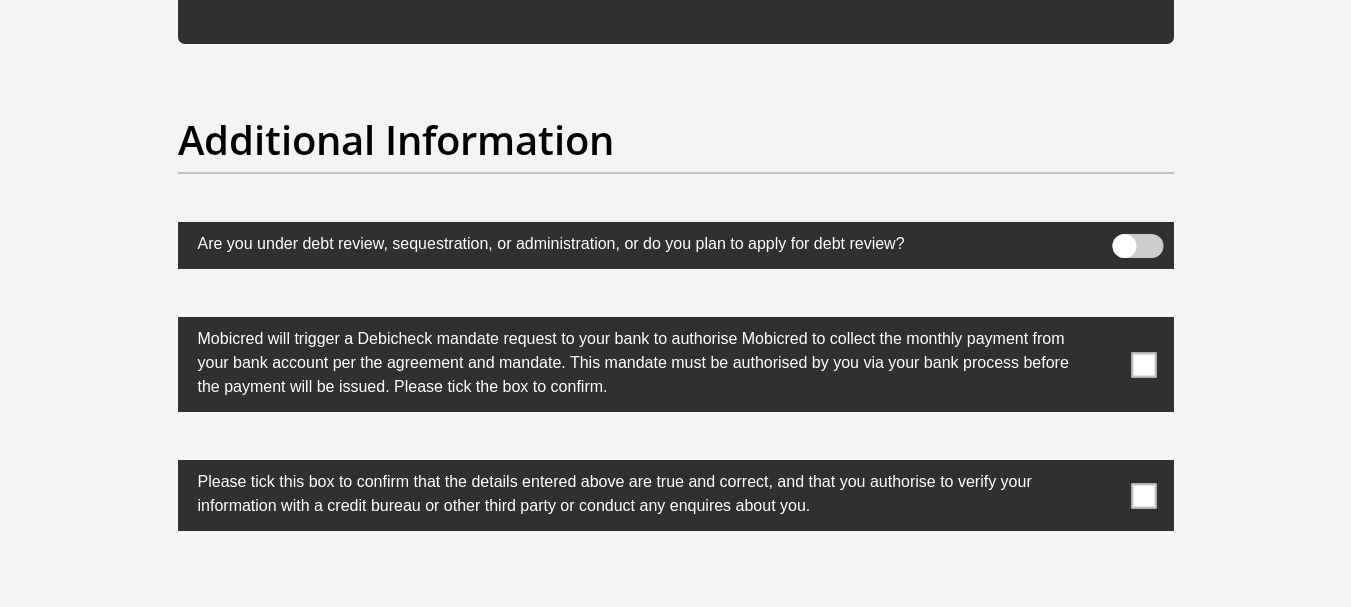 type on "CAPITEC BANK LIMITED" 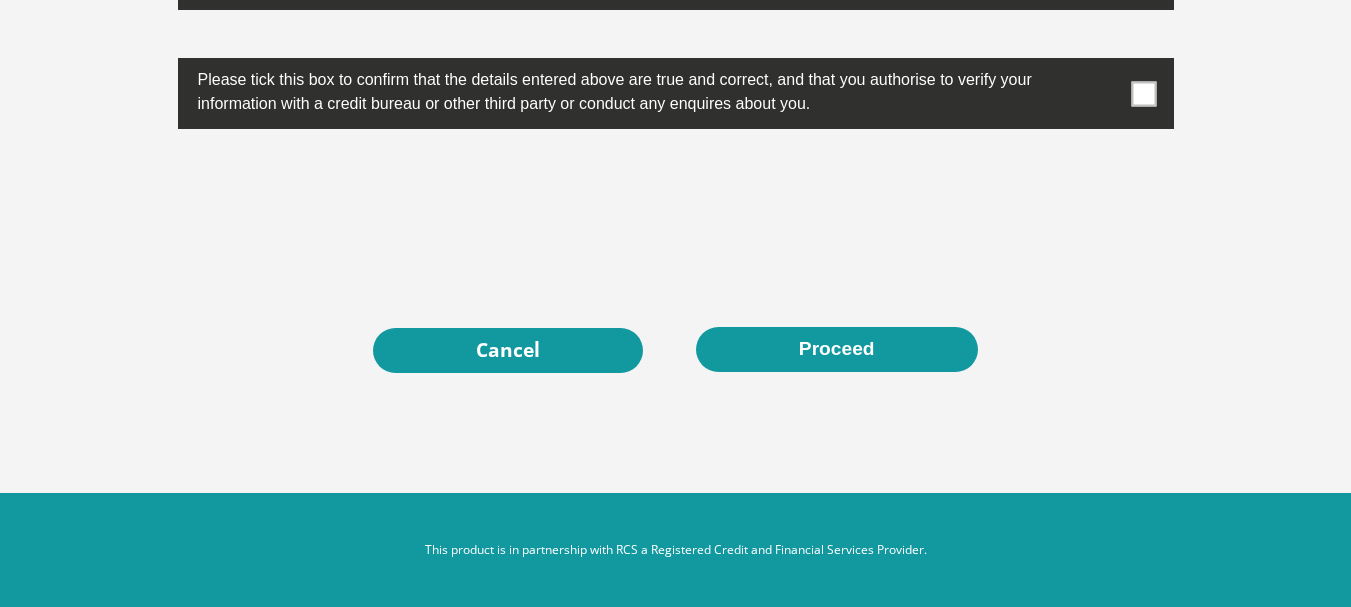 scroll, scrollTop: 7786, scrollLeft: 0, axis: vertical 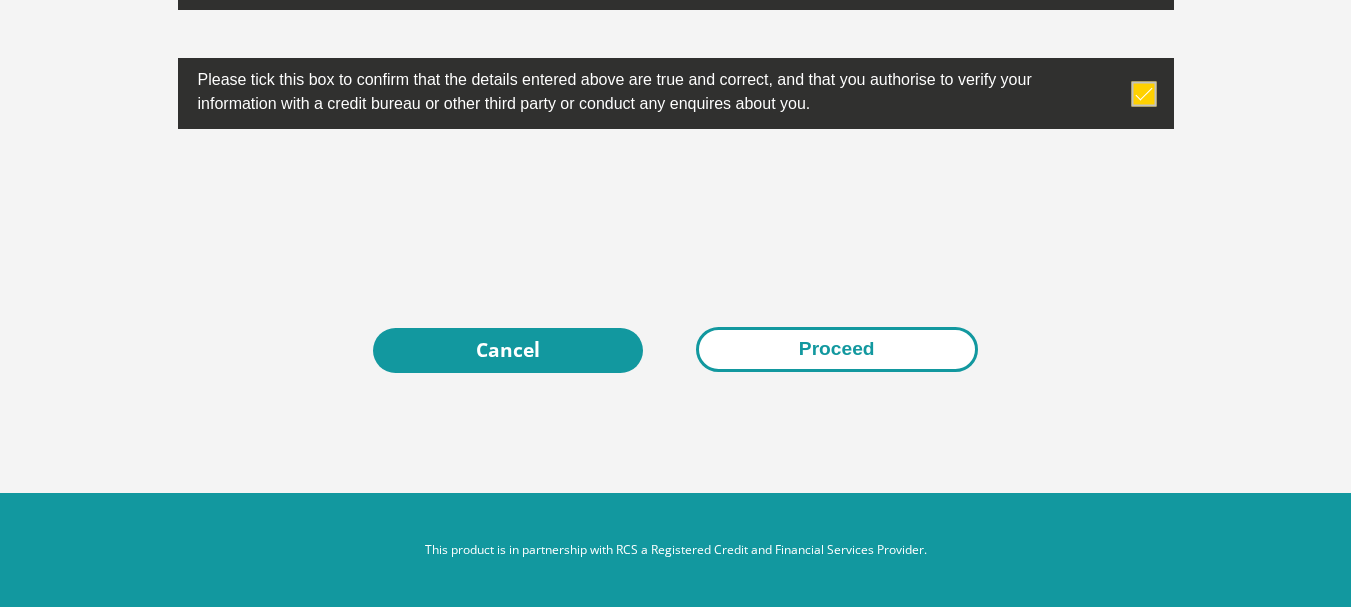 click on "Proceed" at bounding box center [837, 349] 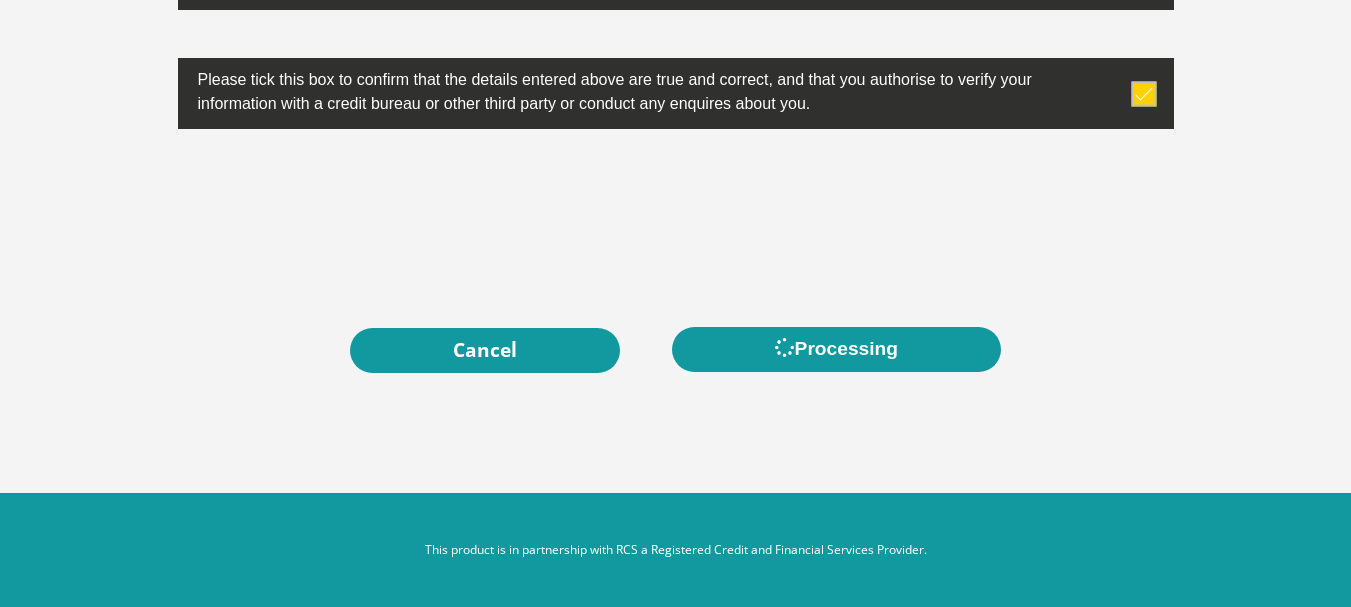 scroll, scrollTop: 0, scrollLeft: 0, axis: both 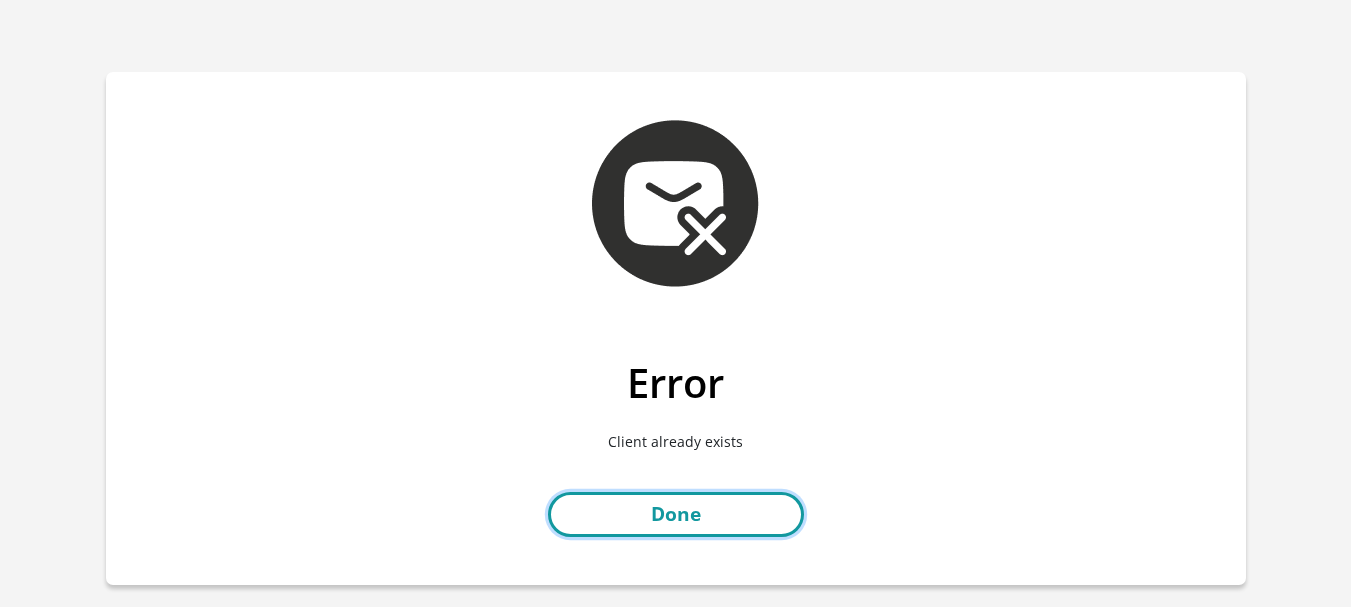 click on "Done" at bounding box center (676, 514) 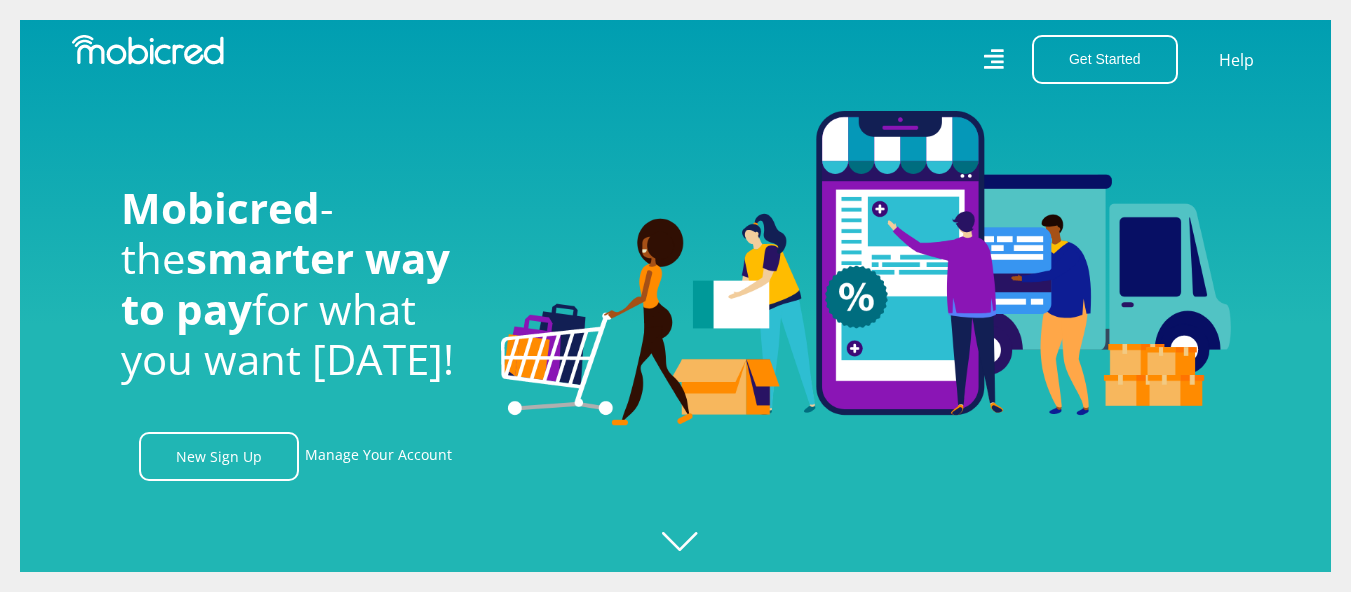 scroll, scrollTop: 0, scrollLeft: 0, axis: both 